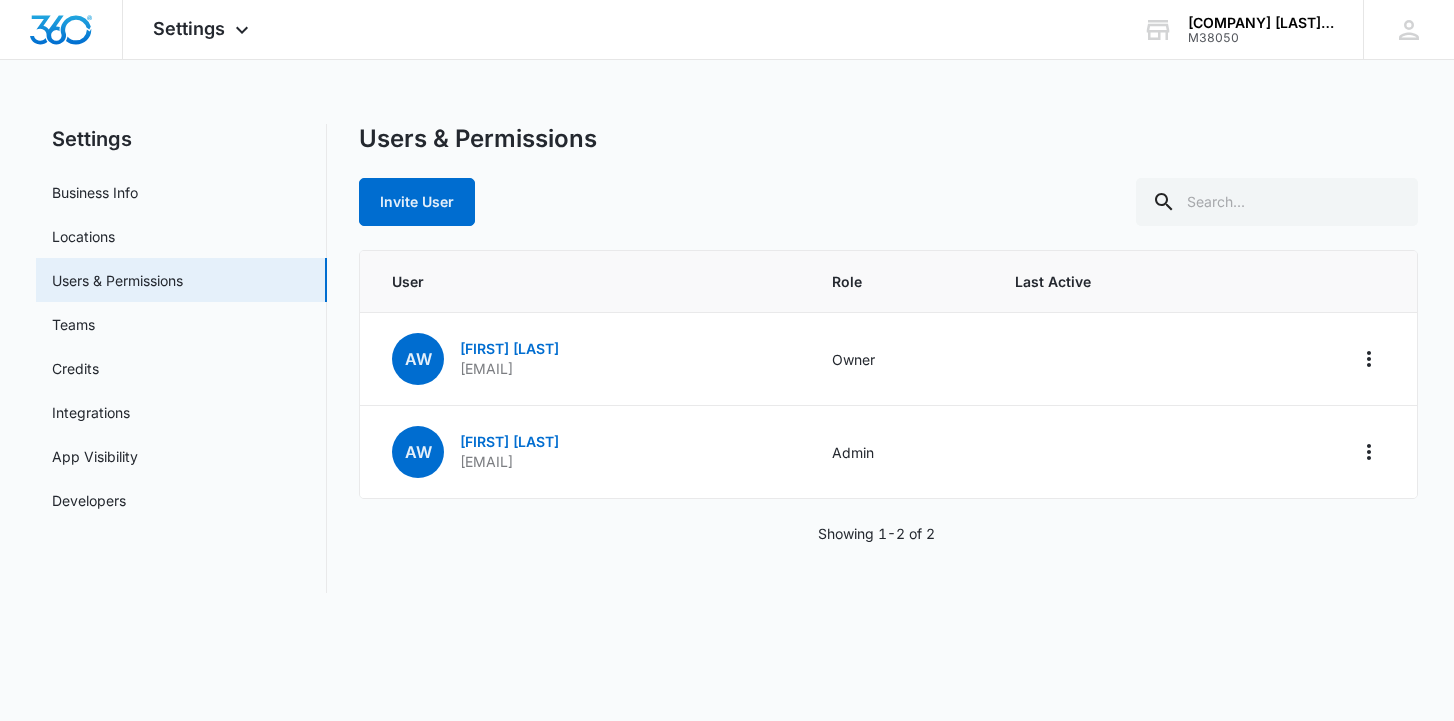 scroll, scrollTop: 0, scrollLeft: 0, axis: both 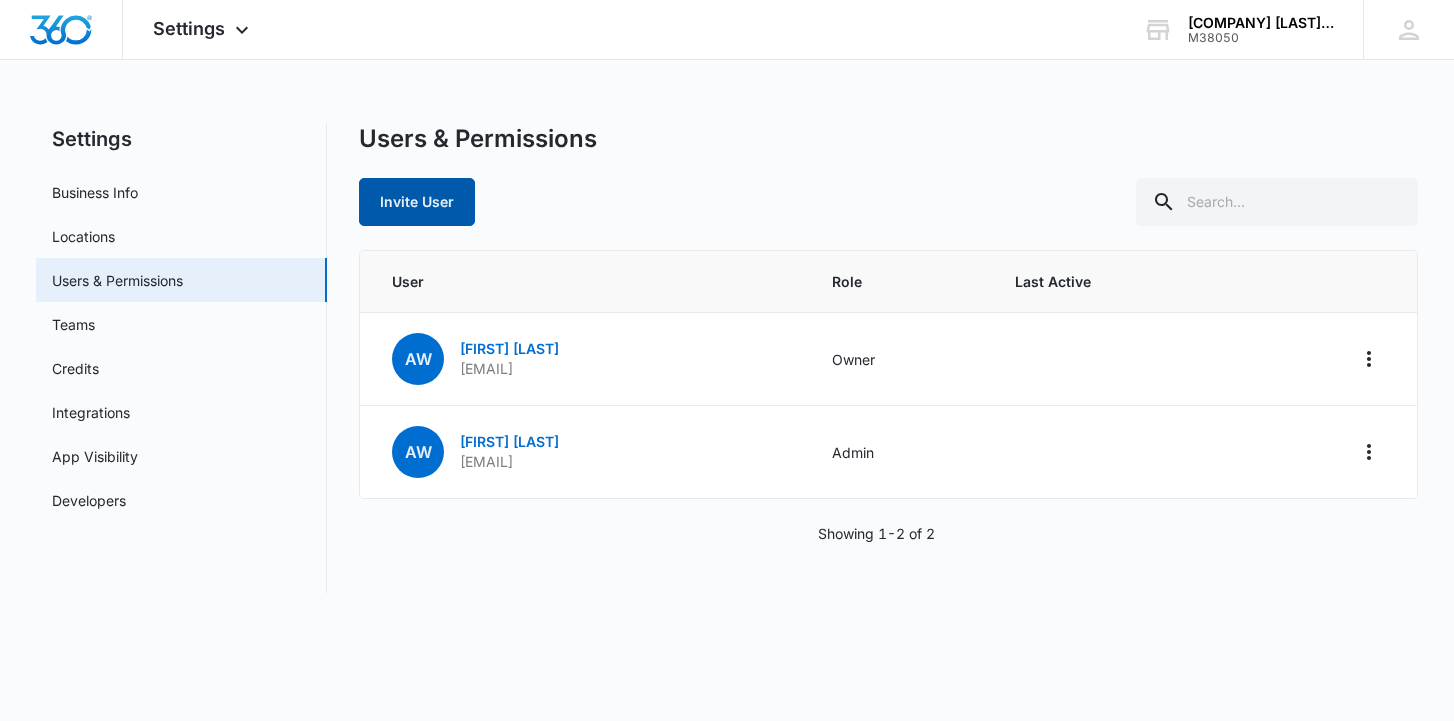 click on "Invite User" at bounding box center (417, 202) 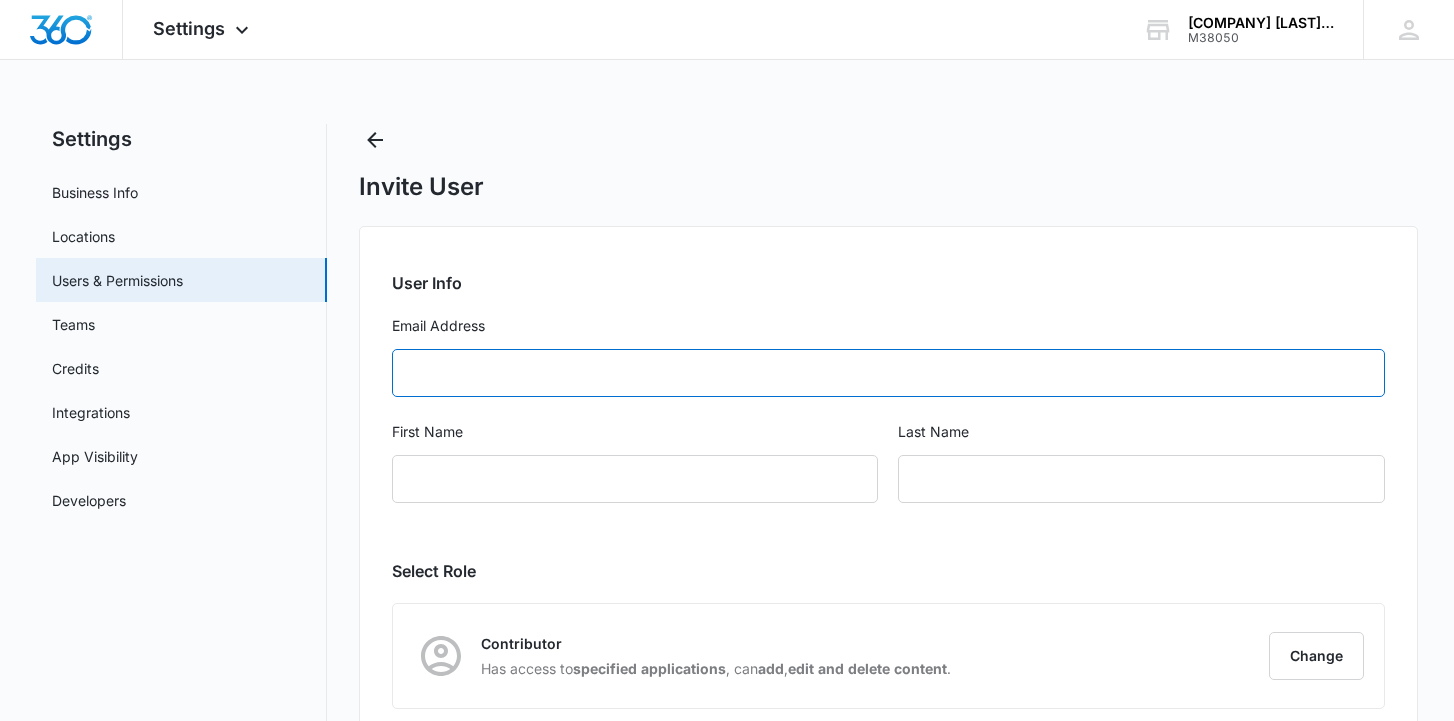click on "Email Address" at bounding box center (888, 373) 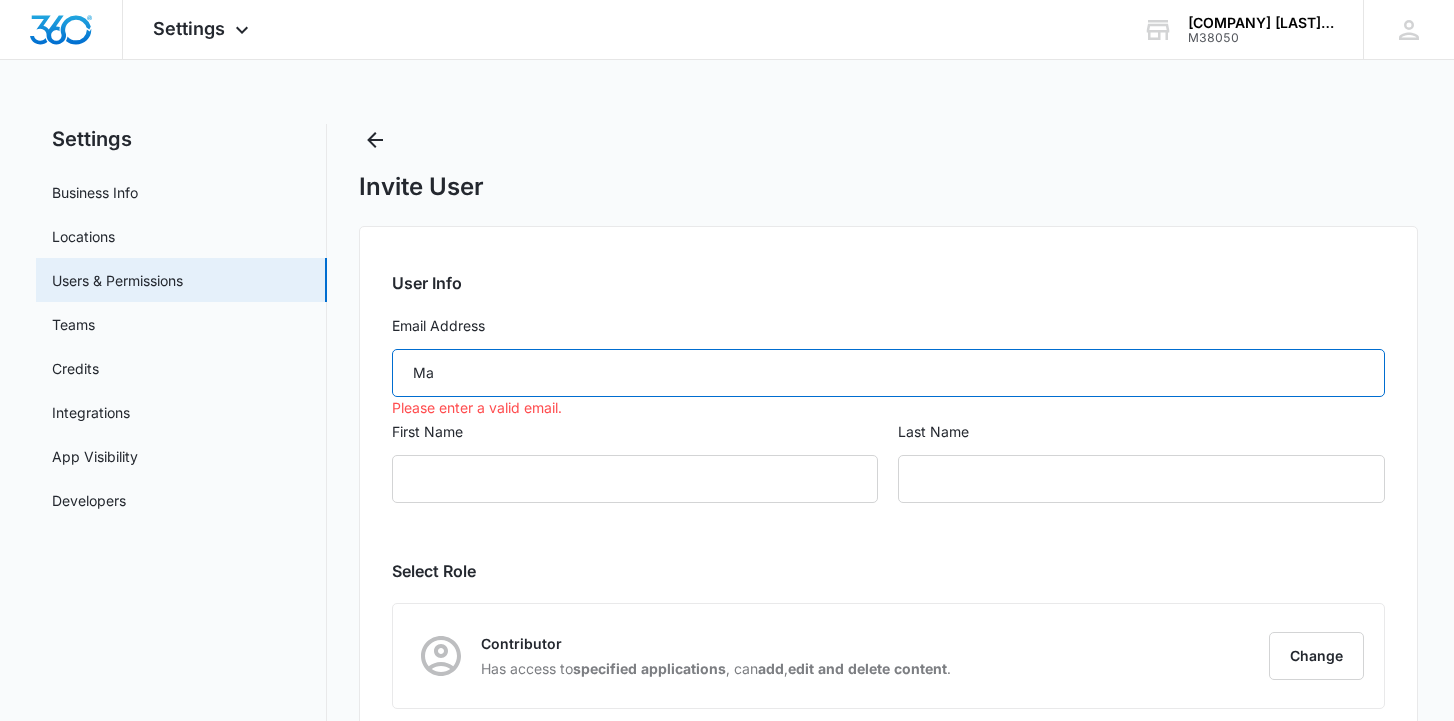 type on "M" 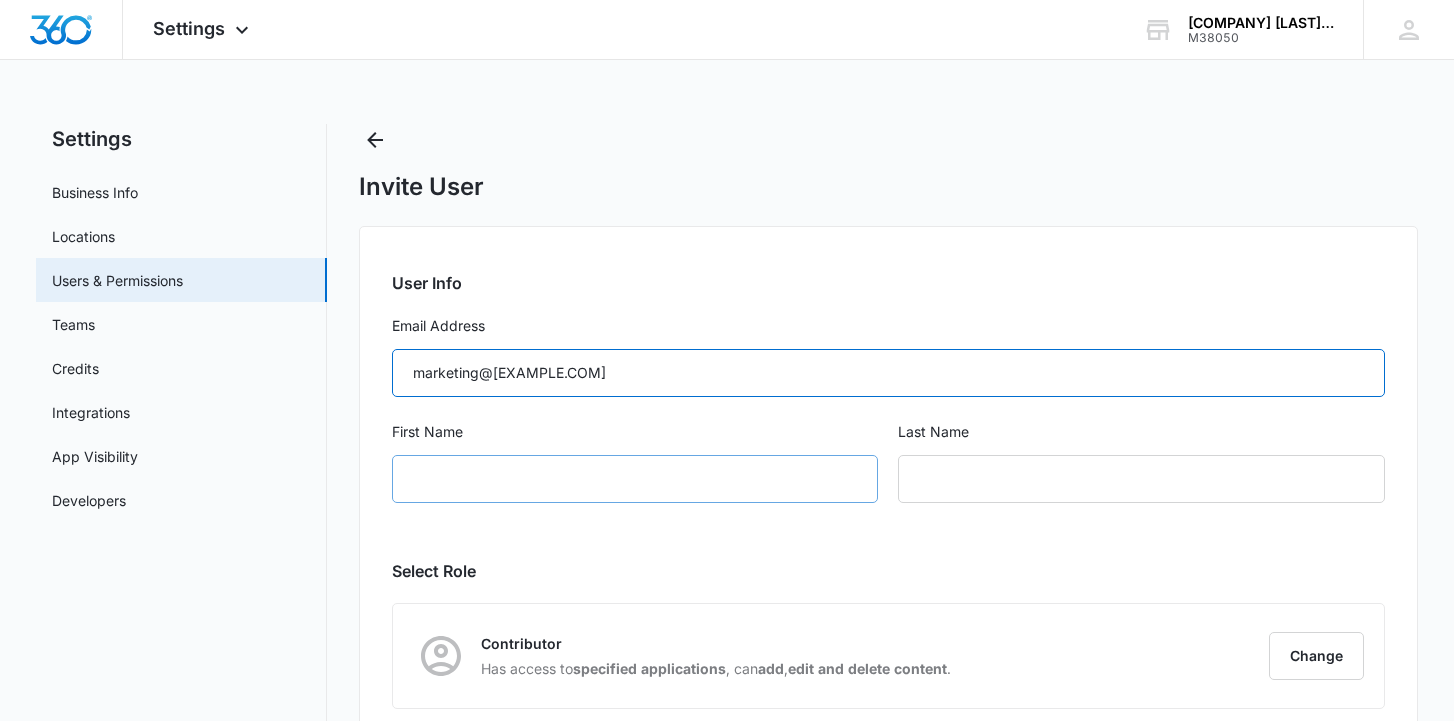 type on "[EMAIL]" 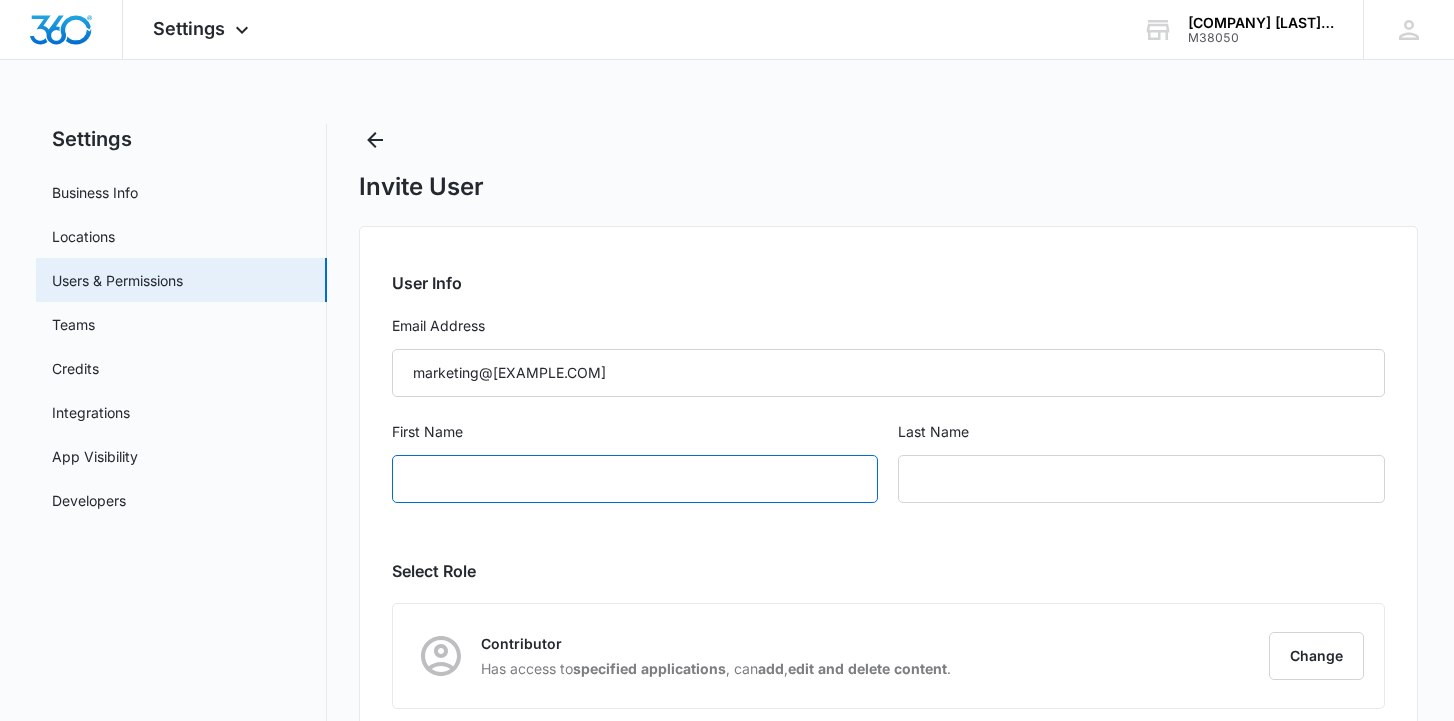 click on "First Name" at bounding box center (635, 479) 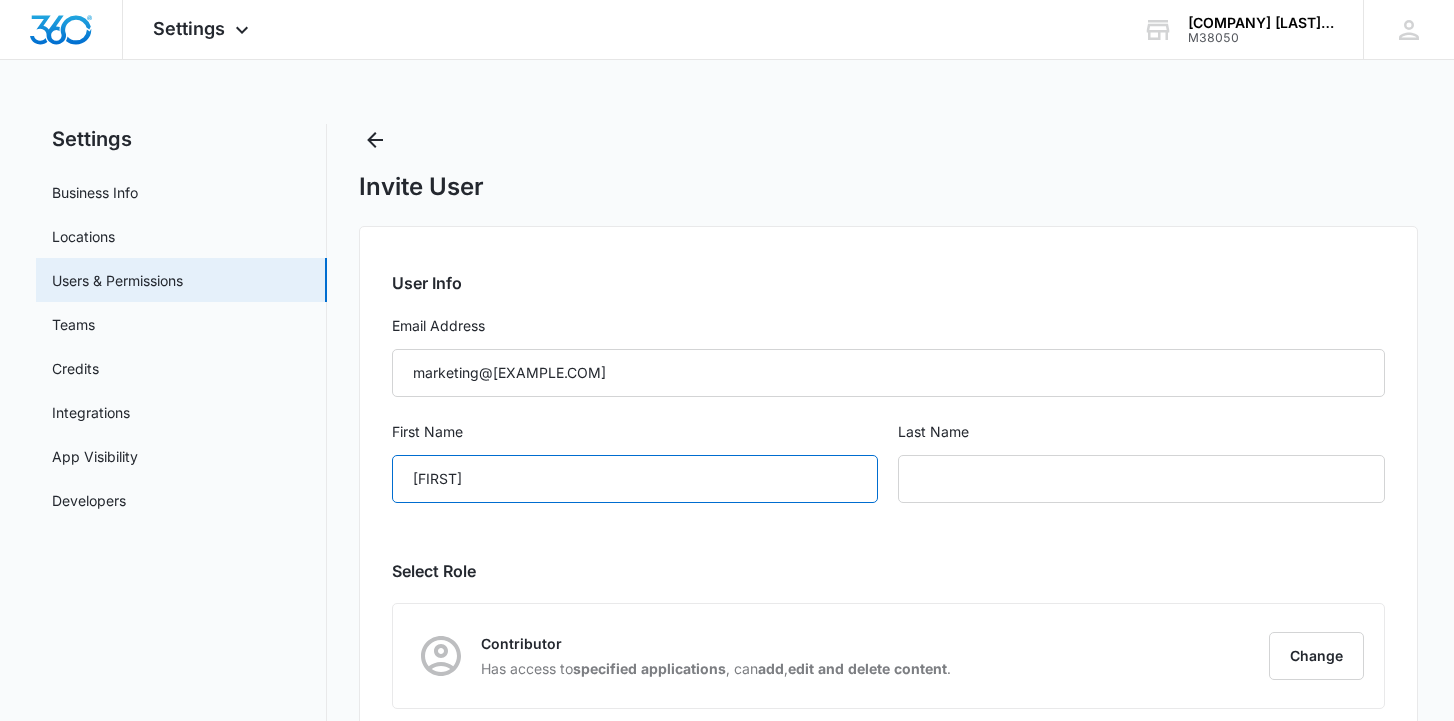type on "[FIRST]" 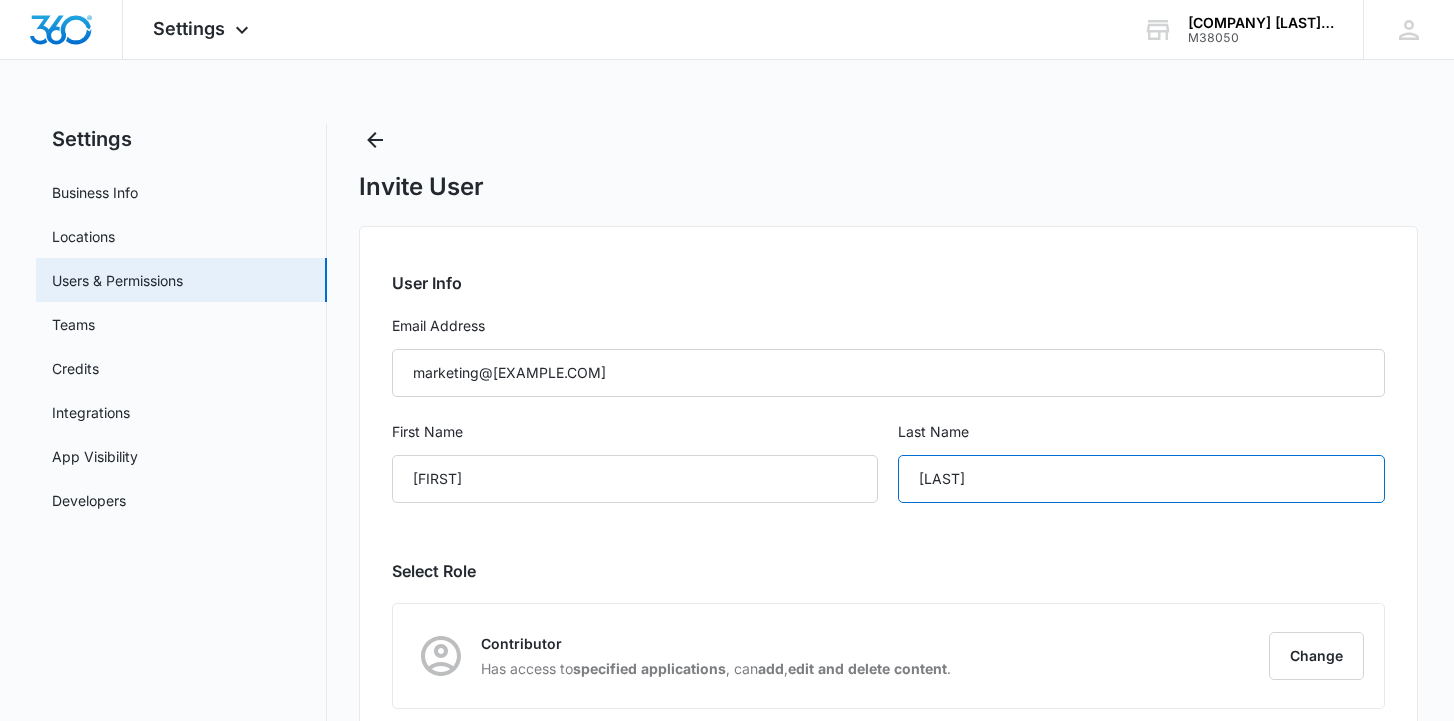type on "Worrel" 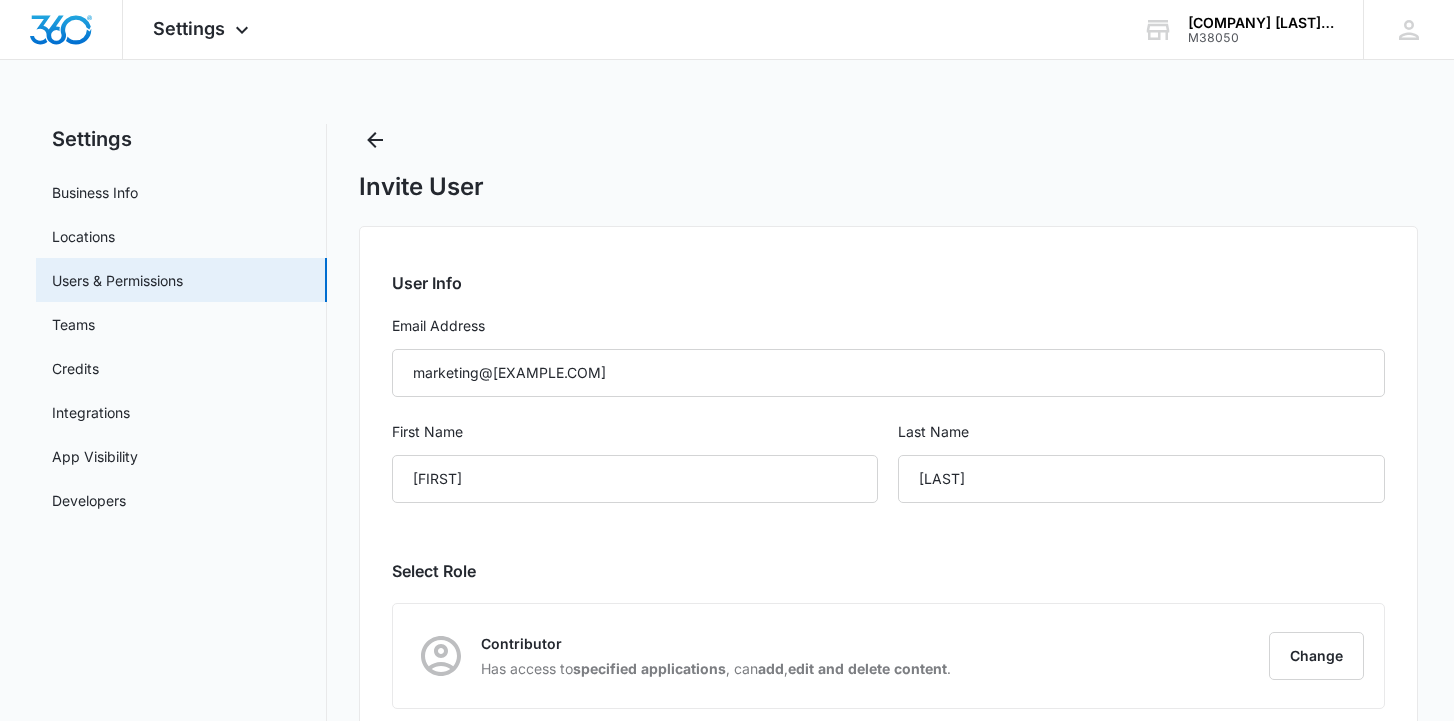 click on "User Info Email Address   marketing@amityworrel.com First Name Amity Last Name Worrel Select Role Contributor Has access to  specified applications , can  add ,  edit and delete content . Change Admin Has access to  all applications , can  add ,  edit and delete all content ,  publish website changes , can  manage account settings and users . Manager Has access to  specified applications , can  add ,  edit and delete all content ,  publish website changes , can  manage account settings and users . Contributor Has access to  specified applications , can  add ,  edit and delete content . App Permissions This role has limited access to applications.   Click to Edit Access to all apps   Ads Content Creative CRM Email Email Marketing Files Forms Intelligence Listings Platform Settings Reputation Scheduling Social Text Marketing Websites Cancel Invite User" at bounding box center (888, 570) 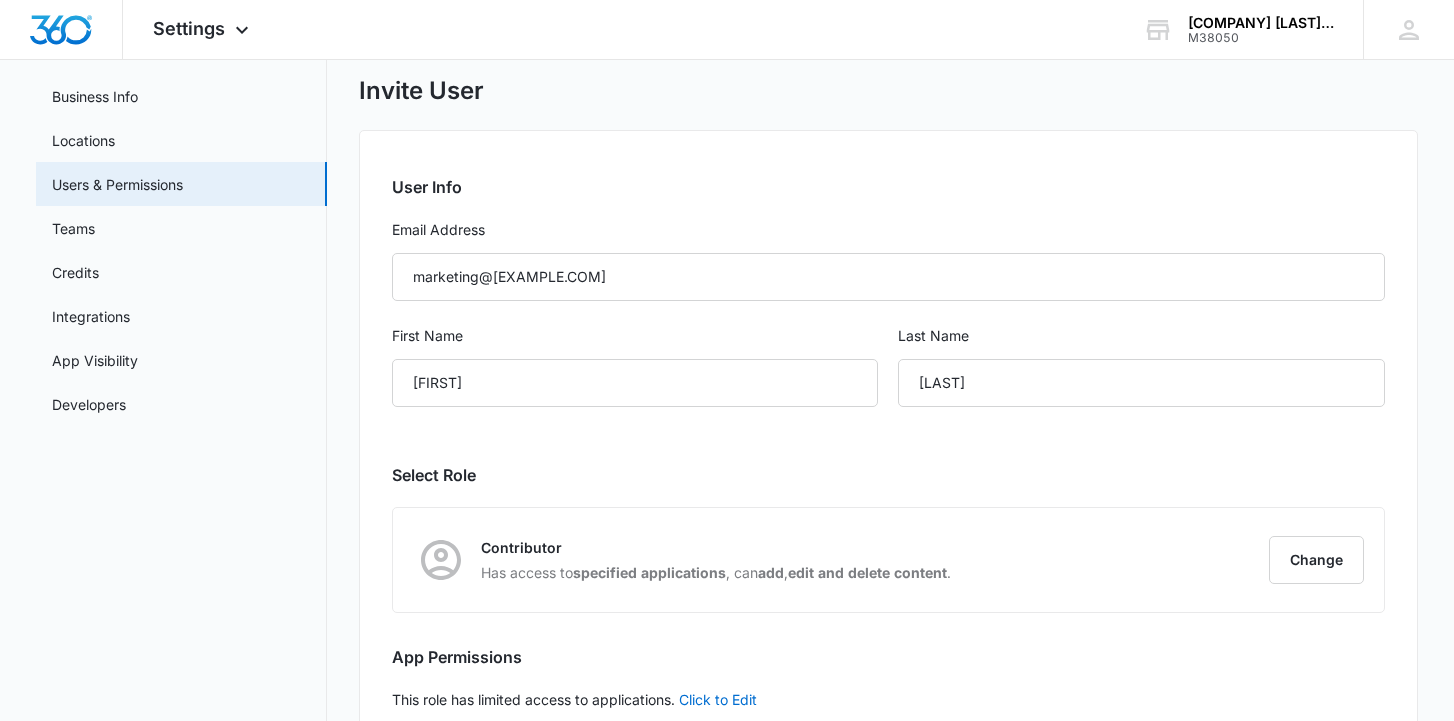 scroll, scrollTop: 215, scrollLeft: 0, axis: vertical 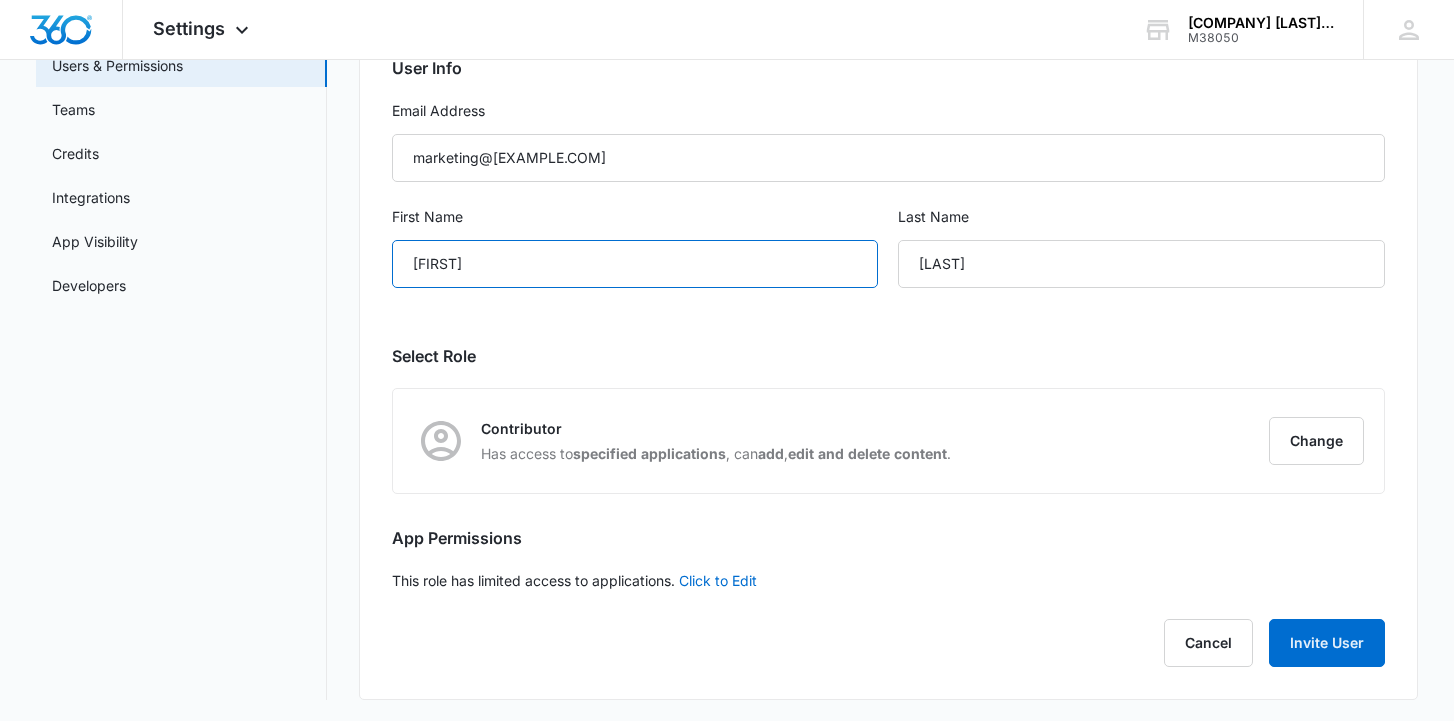 click on "Amity" at bounding box center (635, 264) 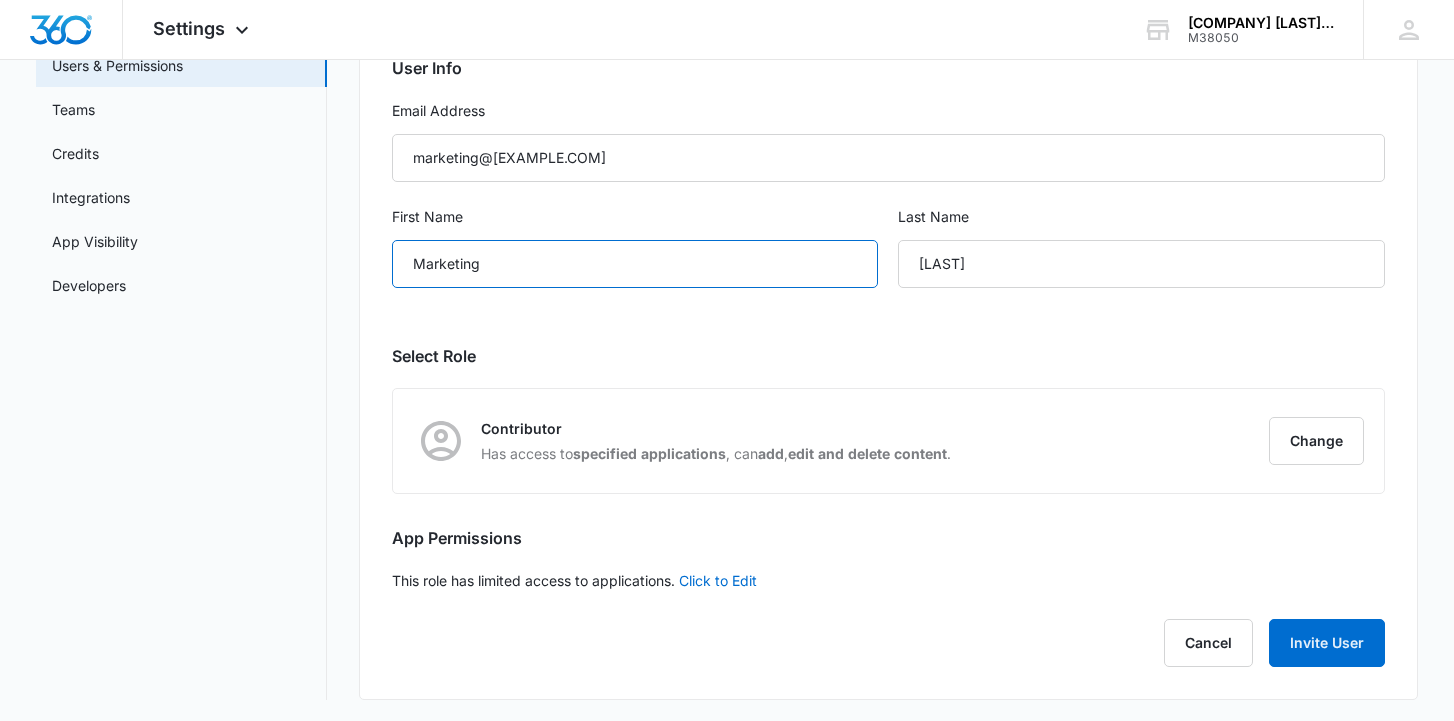 type on "Marketing" 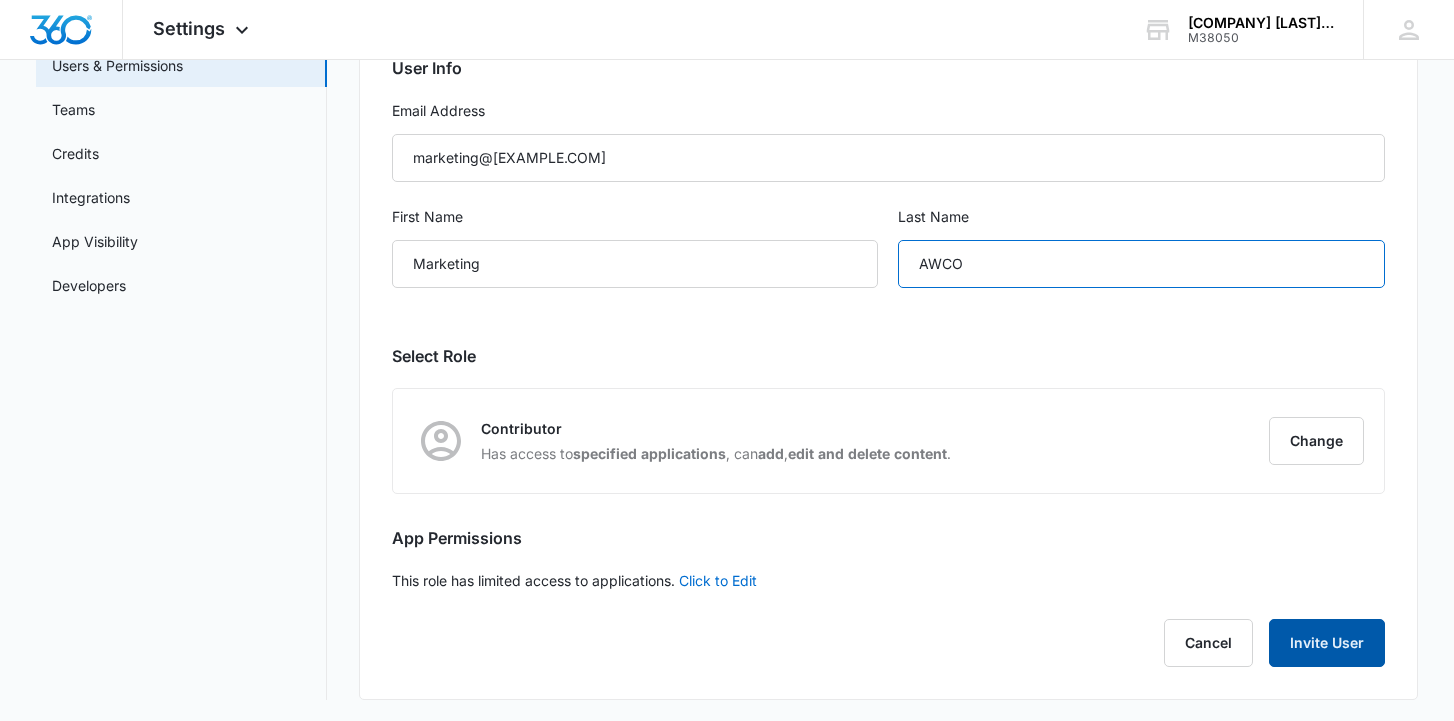 type on "AWCO" 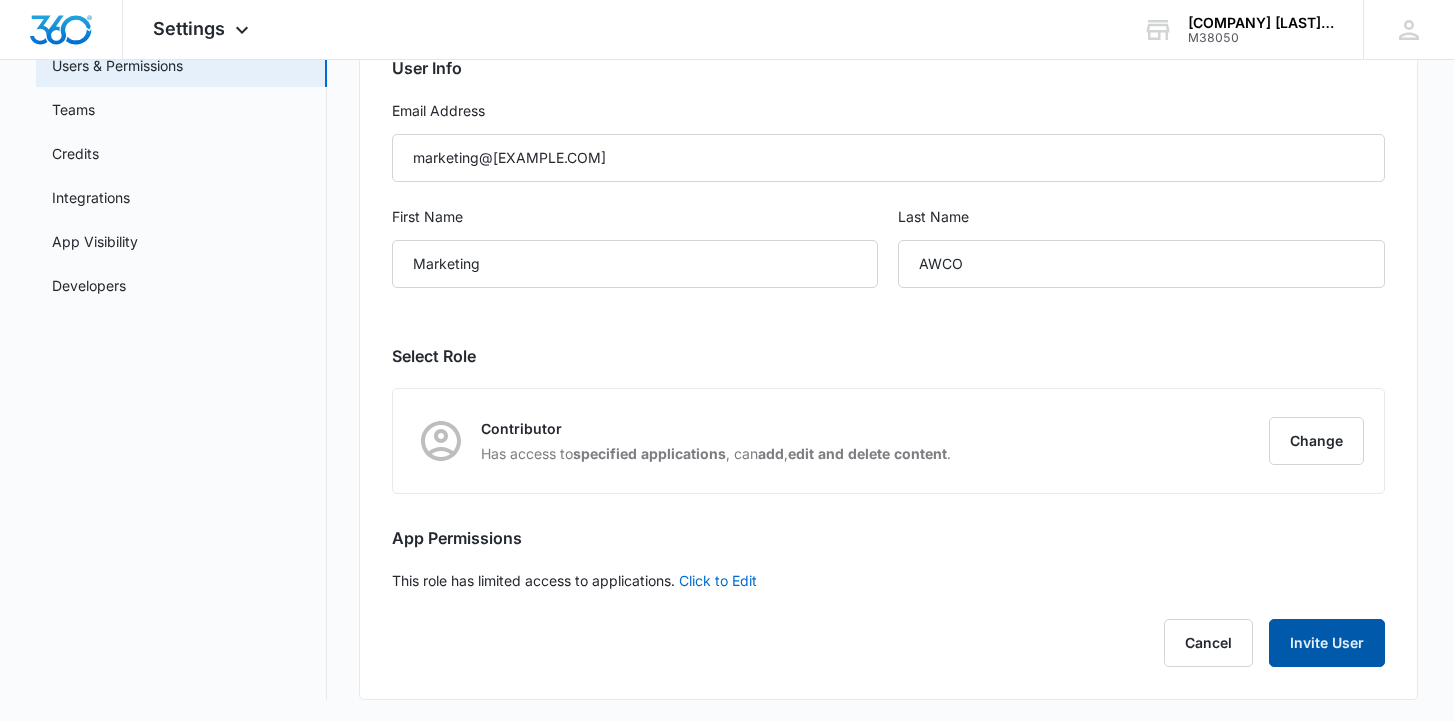 click on "Invite User" at bounding box center [1327, 643] 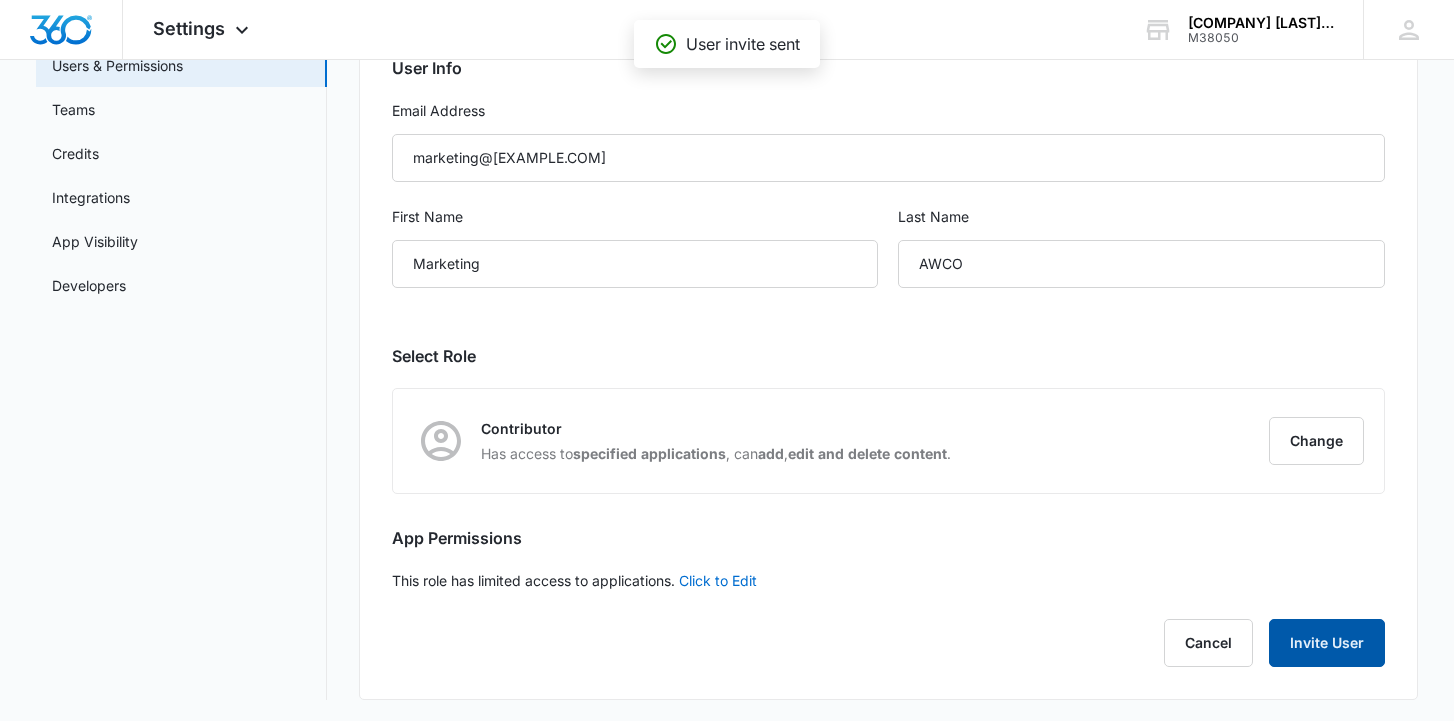 scroll, scrollTop: 0, scrollLeft: 0, axis: both 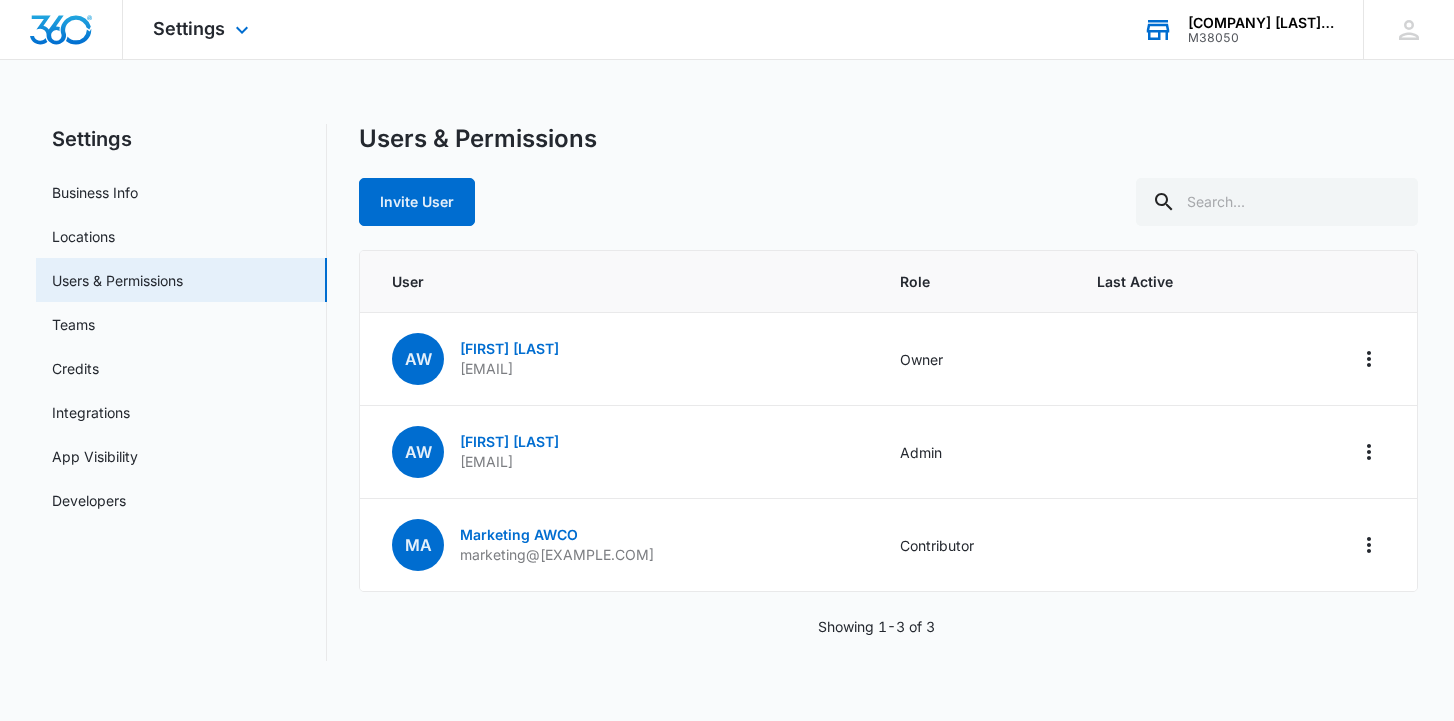 click on "Amity Worrel & Co." at bounding box center [1261, 23] 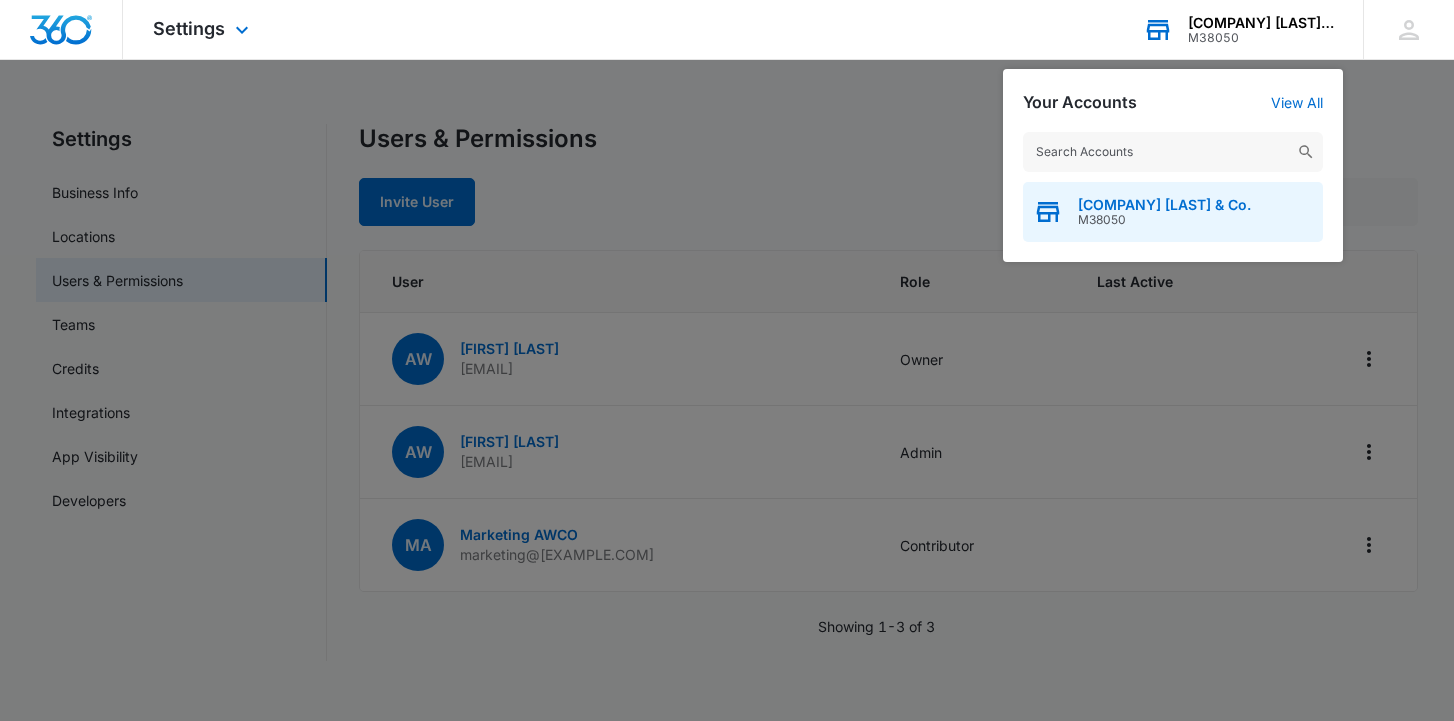 click on "Amity Worrel & Co." at bounding box center (1164, 205) 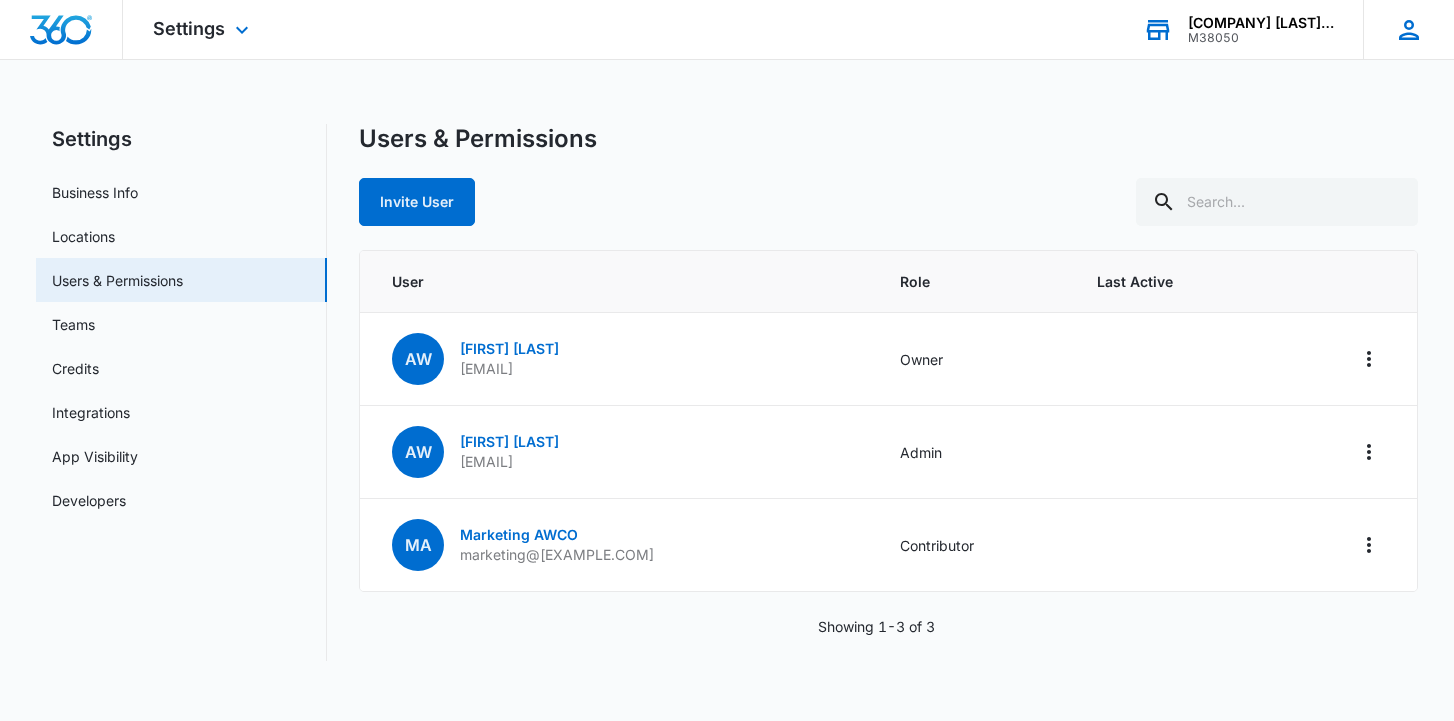 click 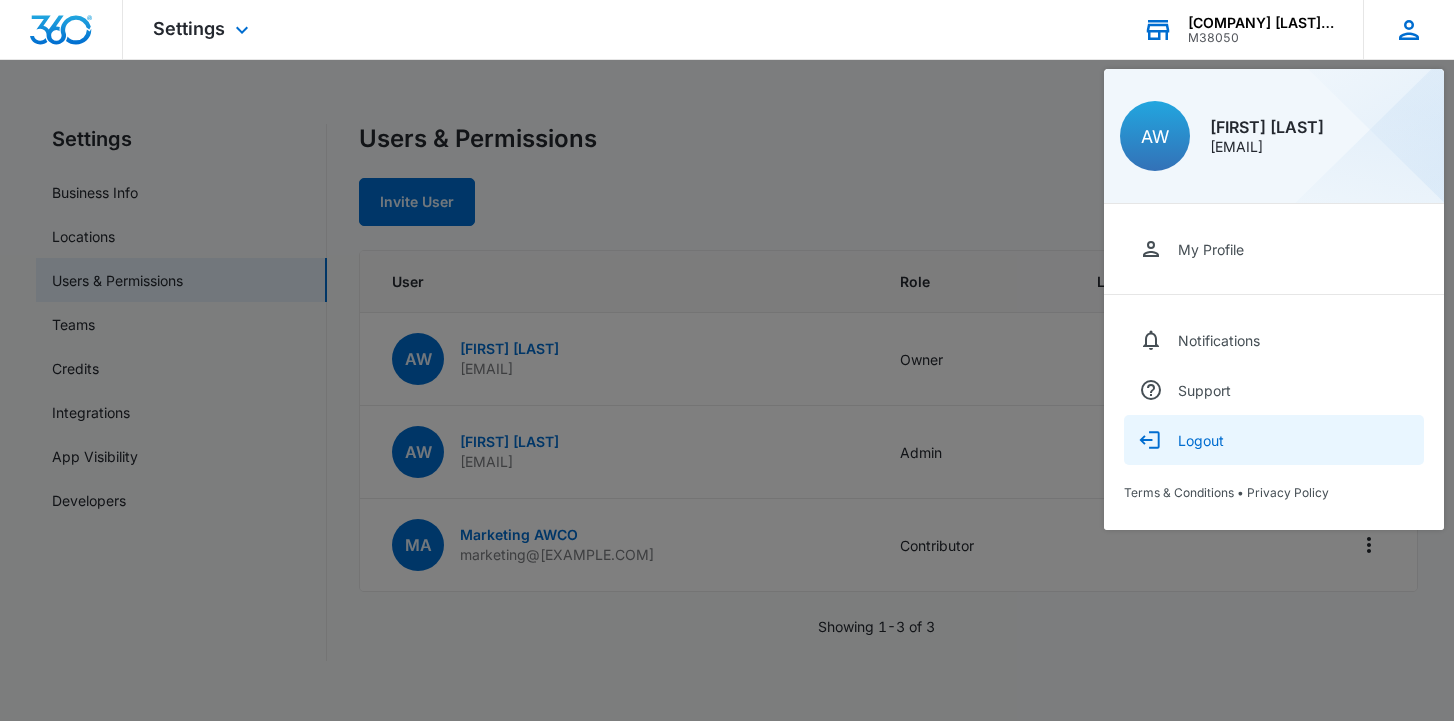 click on "Logout" at bounding box center (1201, 440) 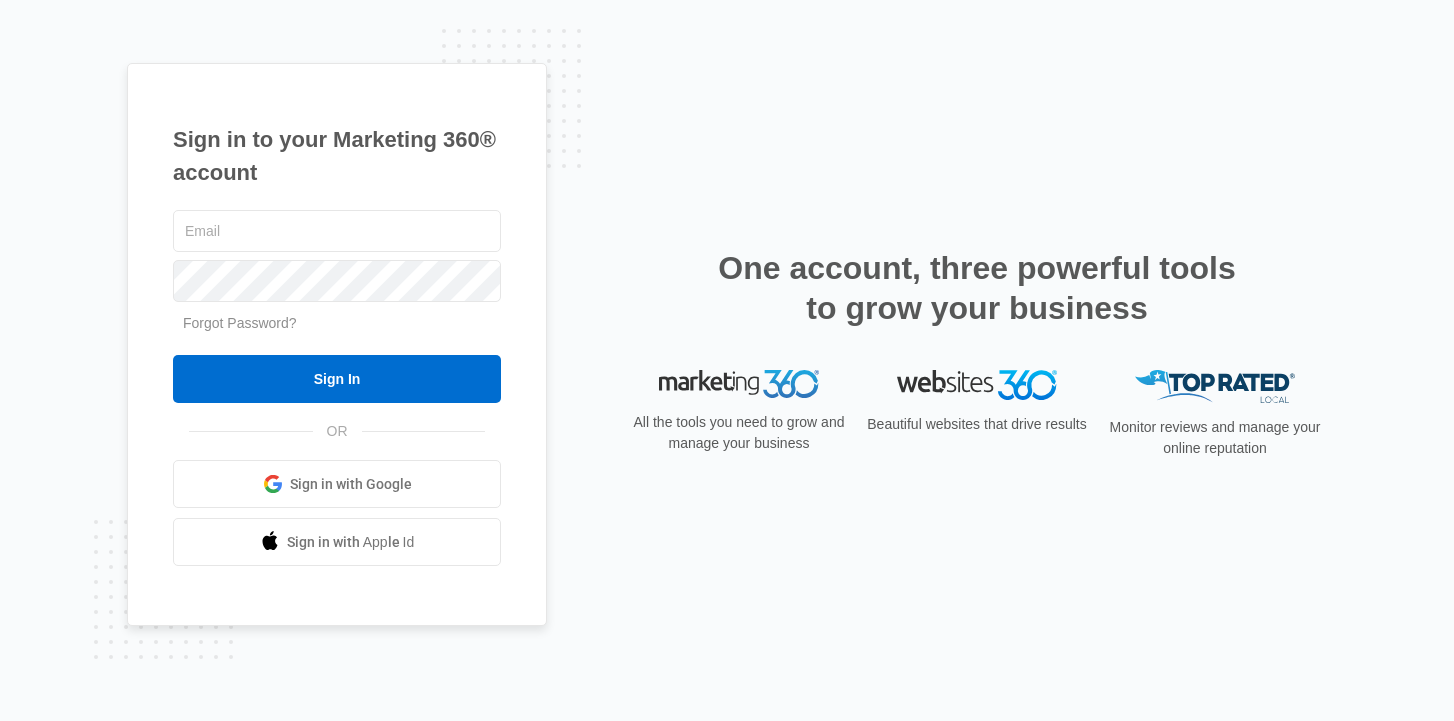 scroll, scrollTop: 0, scrollLeft: 0, axis: both 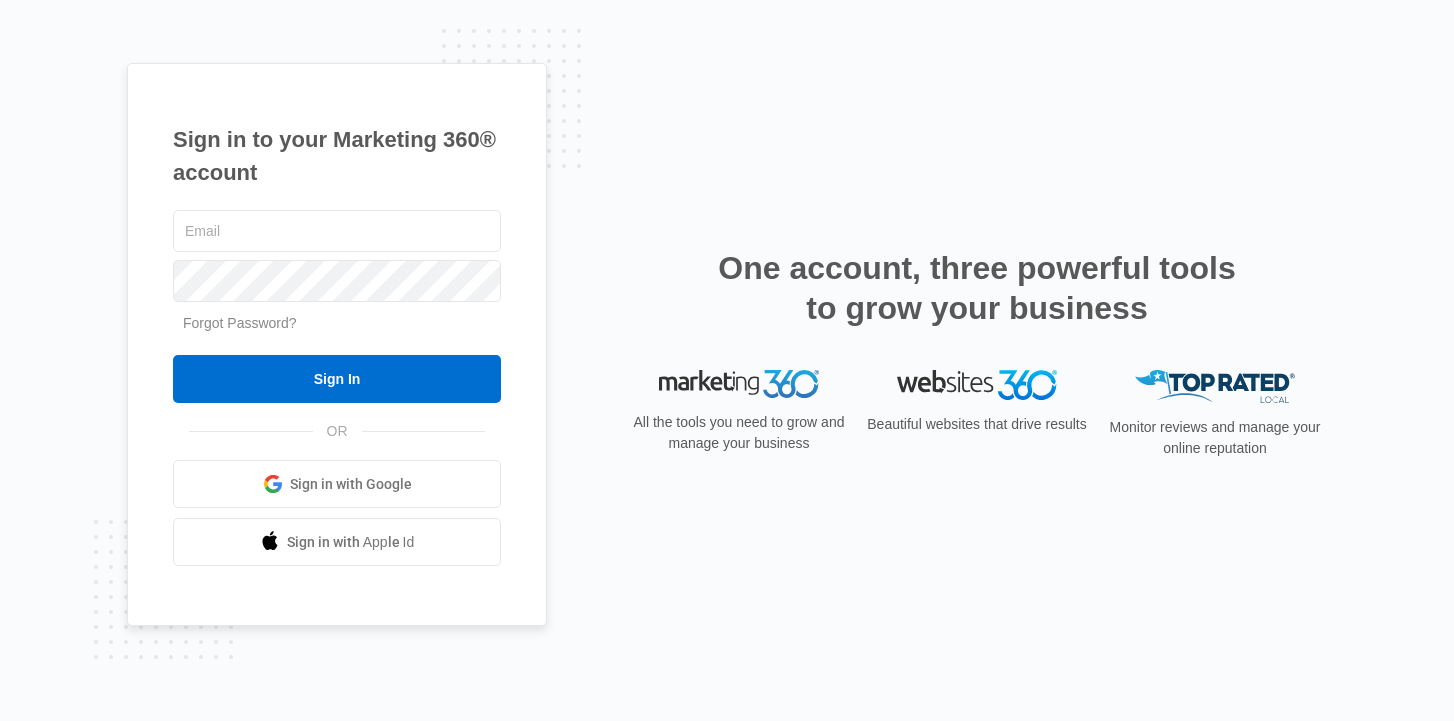 click on "Forgot Password?" at bounding box center [240, 323] 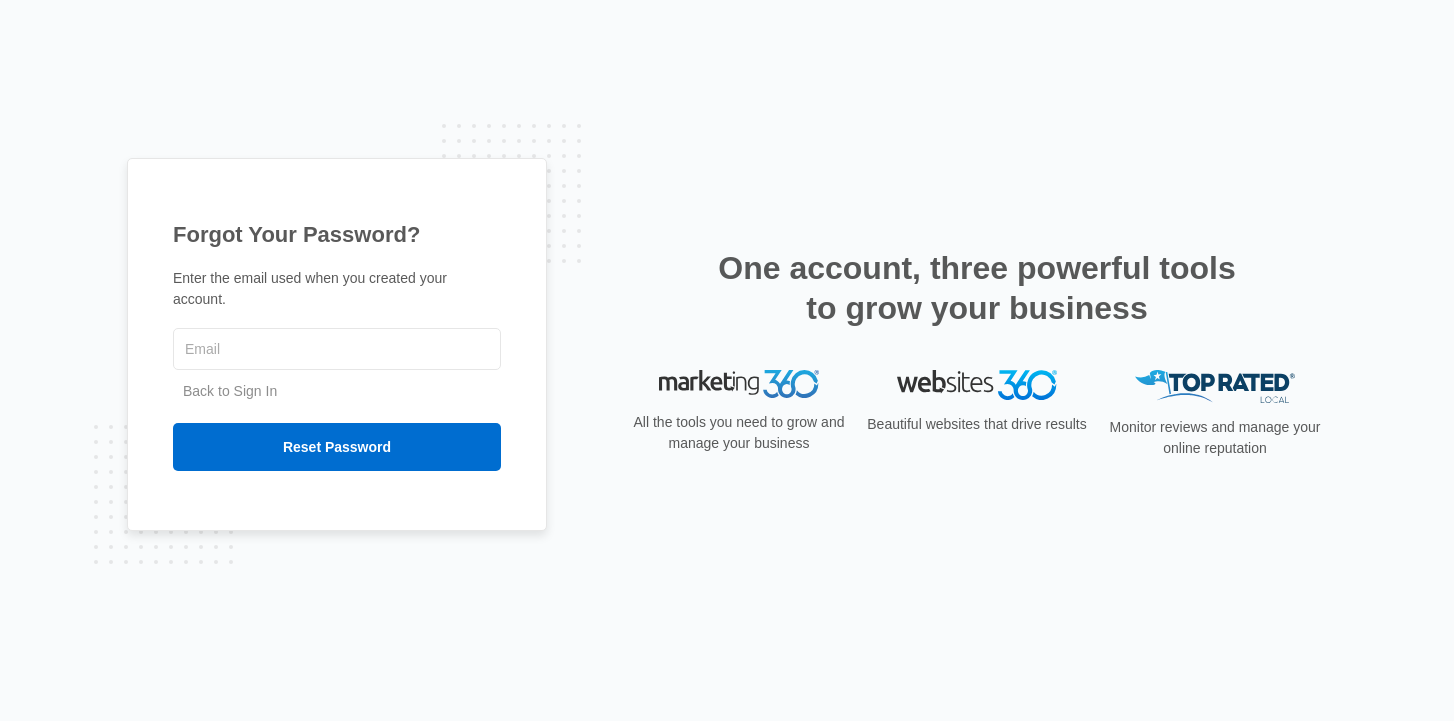 scroll, scrollTop: 0, scrollLeft: 0, axis: both 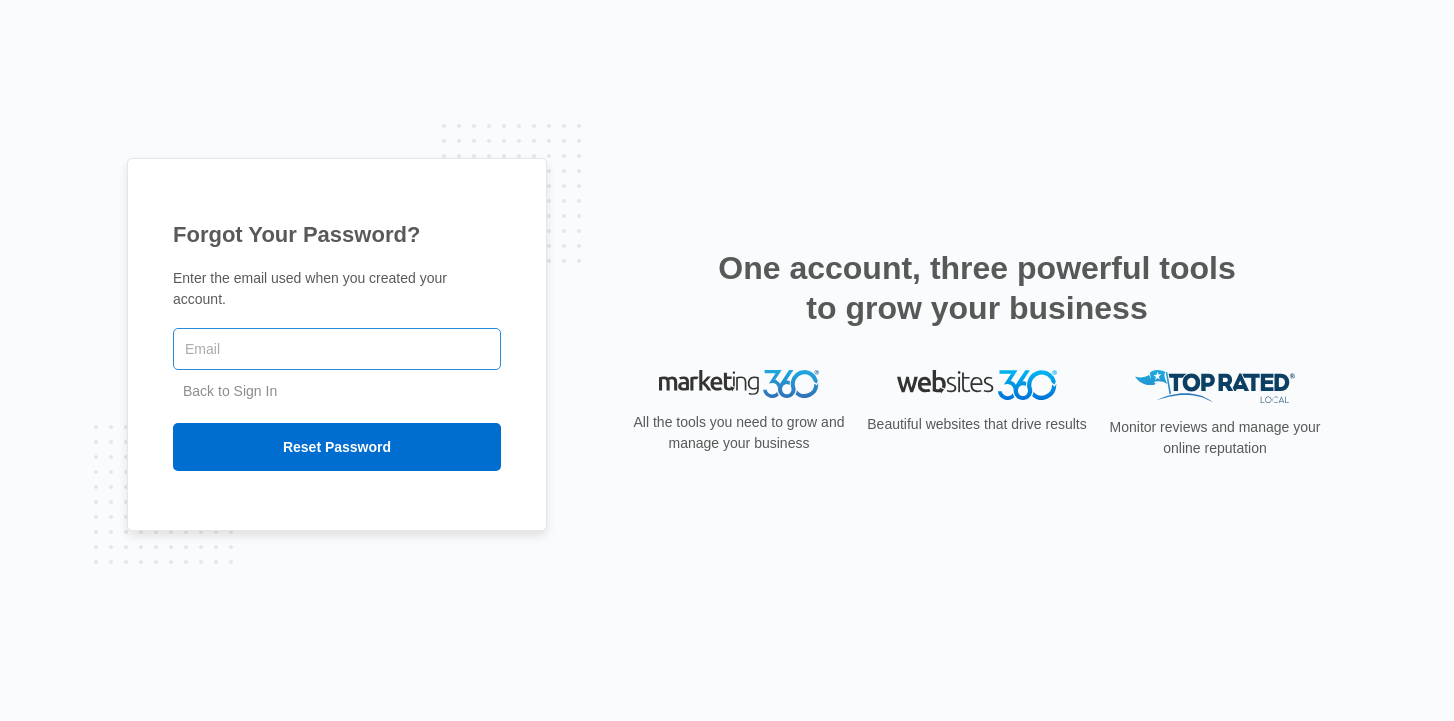 click at bounding box center [337, 349] 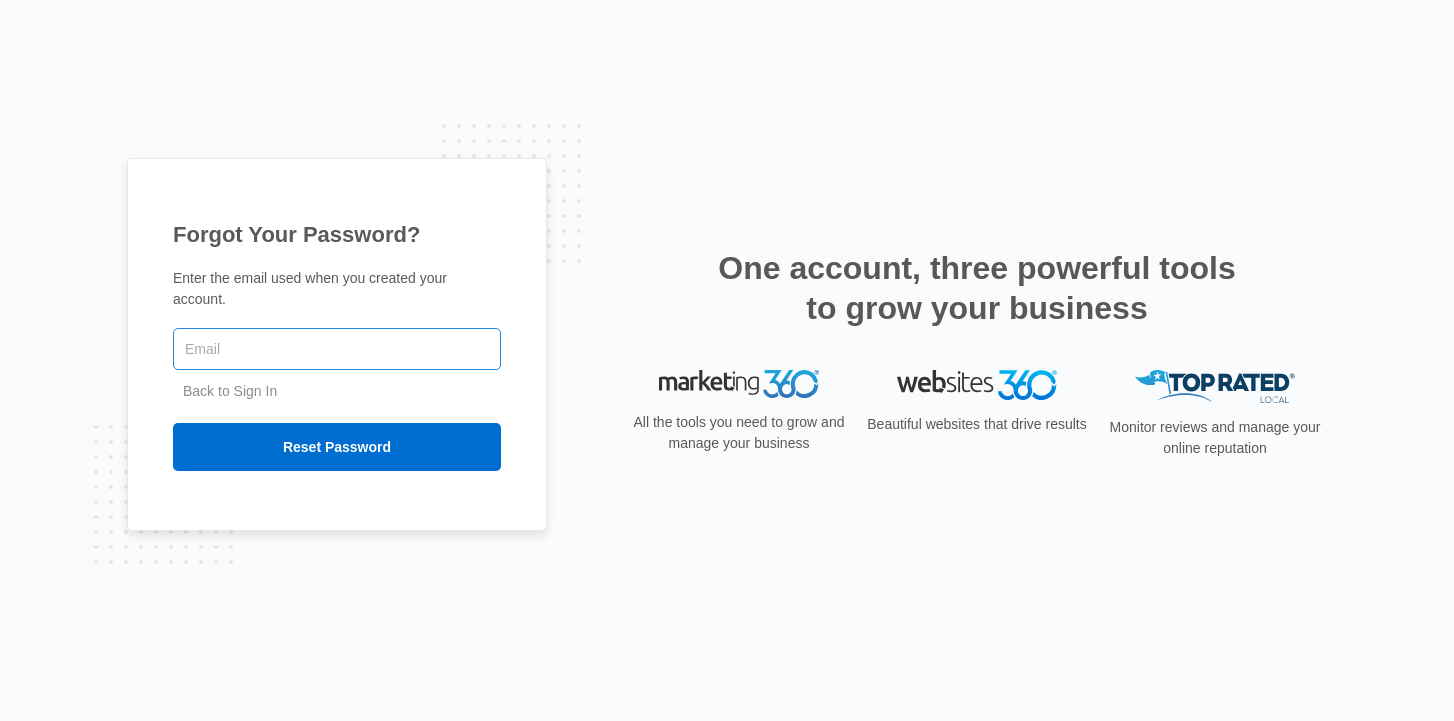 type on "[USERNAME]@example.com" 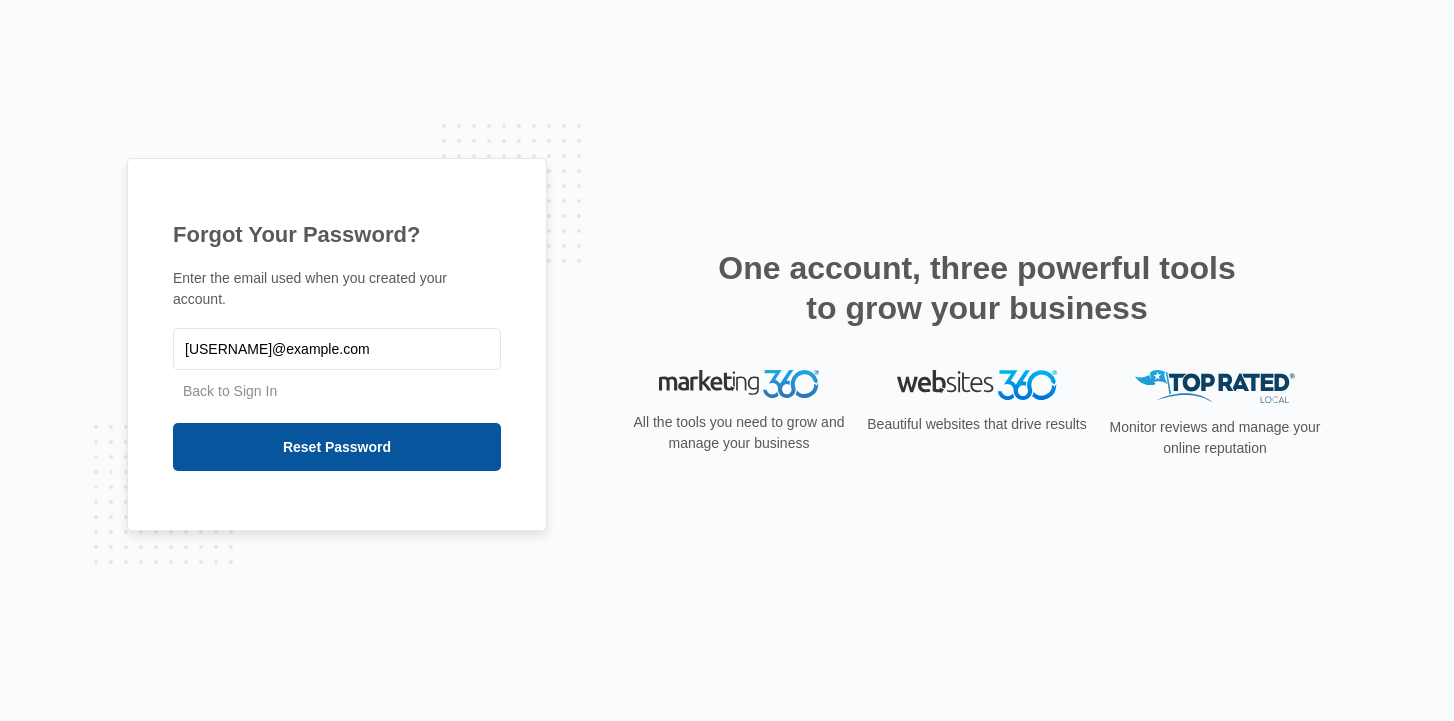 click on "Reset Password" at bounding box center (337, 447) 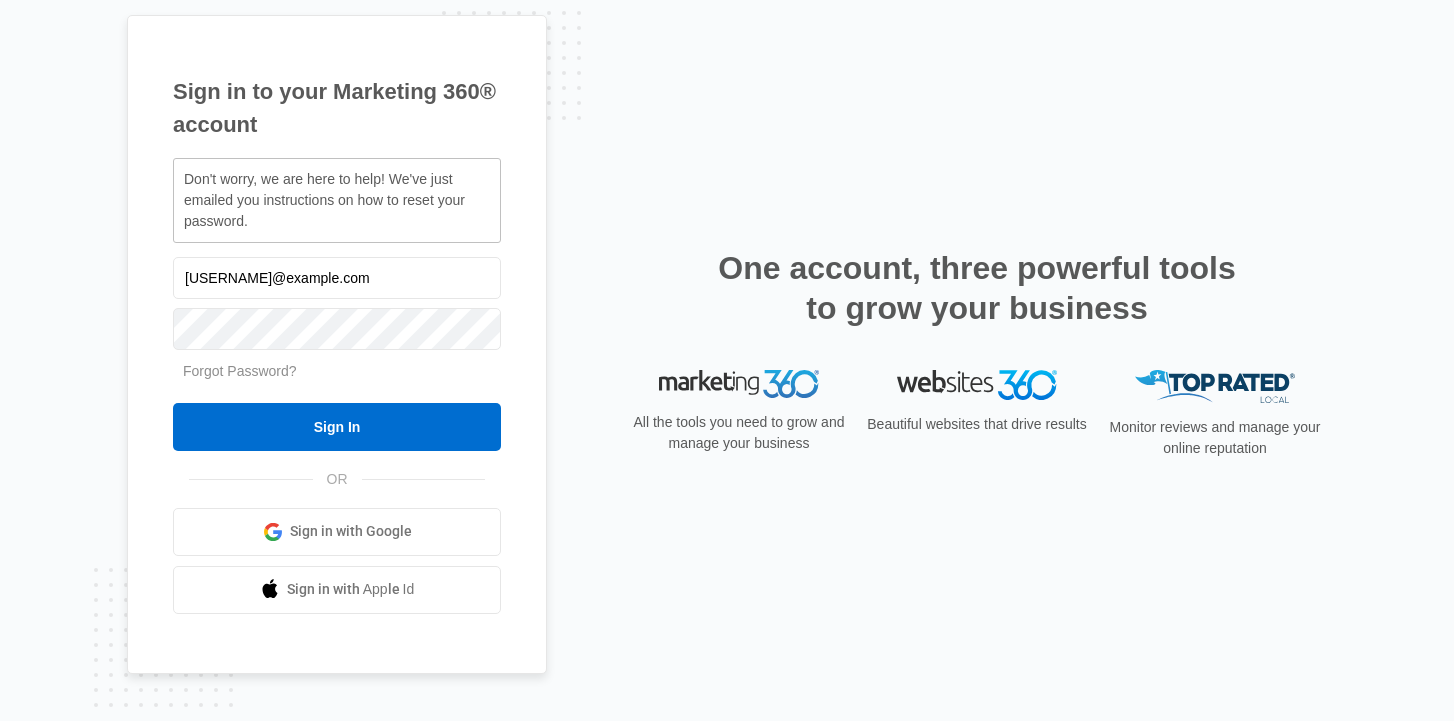 scroll, scrollTop: 0, scrollLeft: 0, axis: both 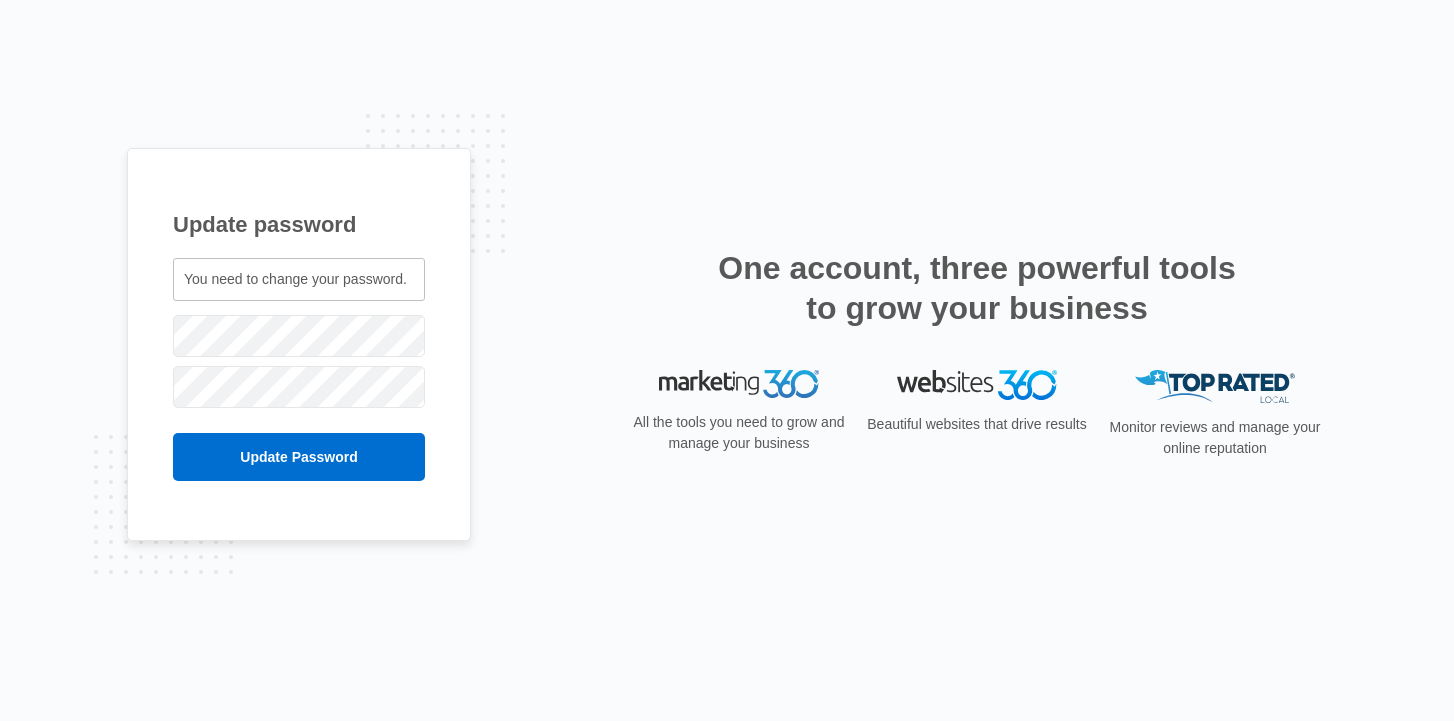 click at bounding box center [403, 336] 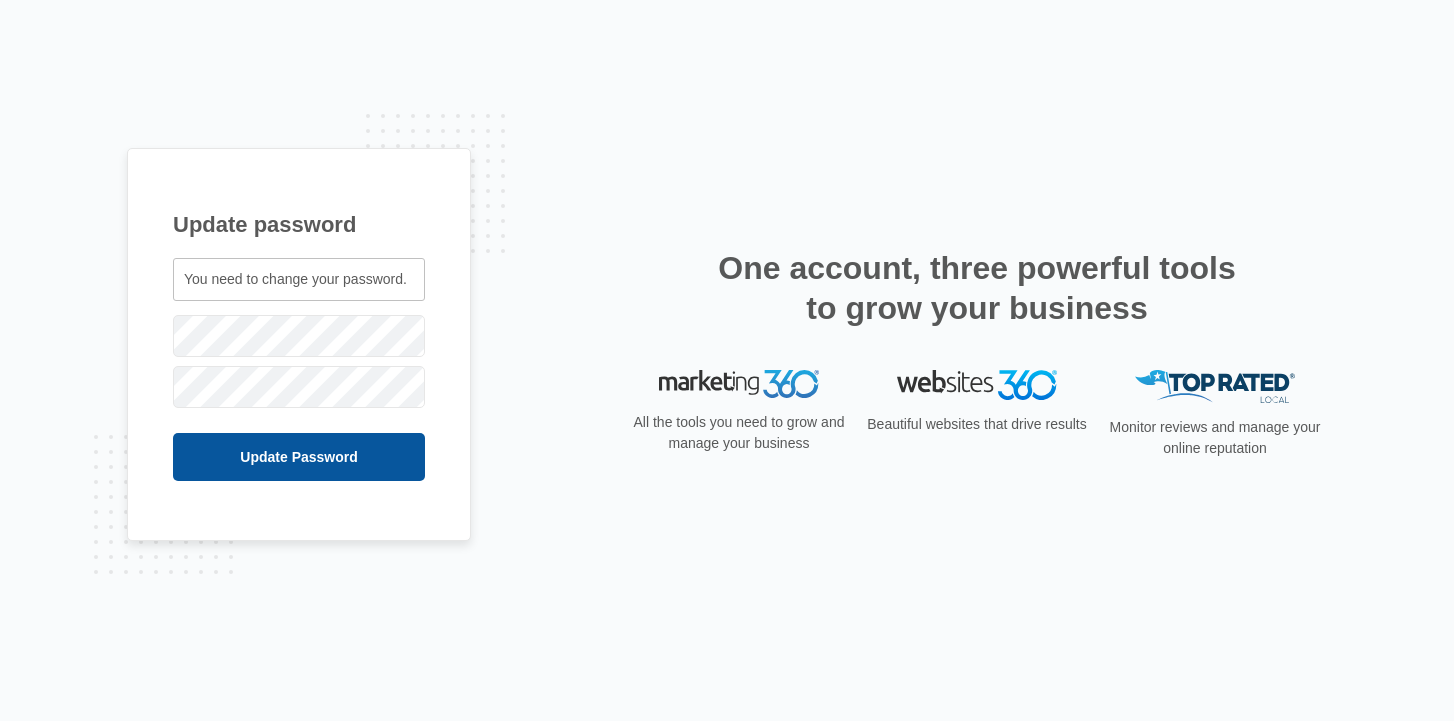 click on "Update Password" at bounding box center [299, 457] 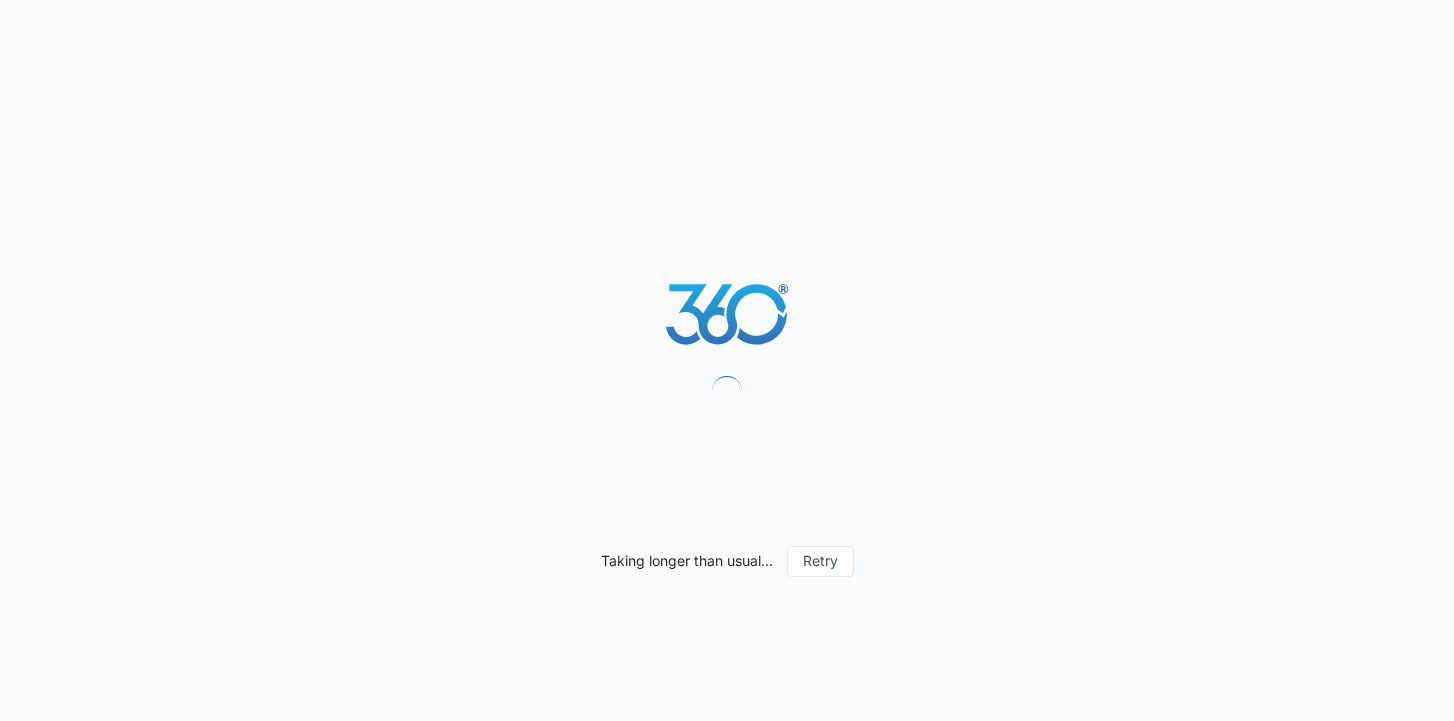 scroll, scrollTop: 0, scrollLeft: 0, axis: both 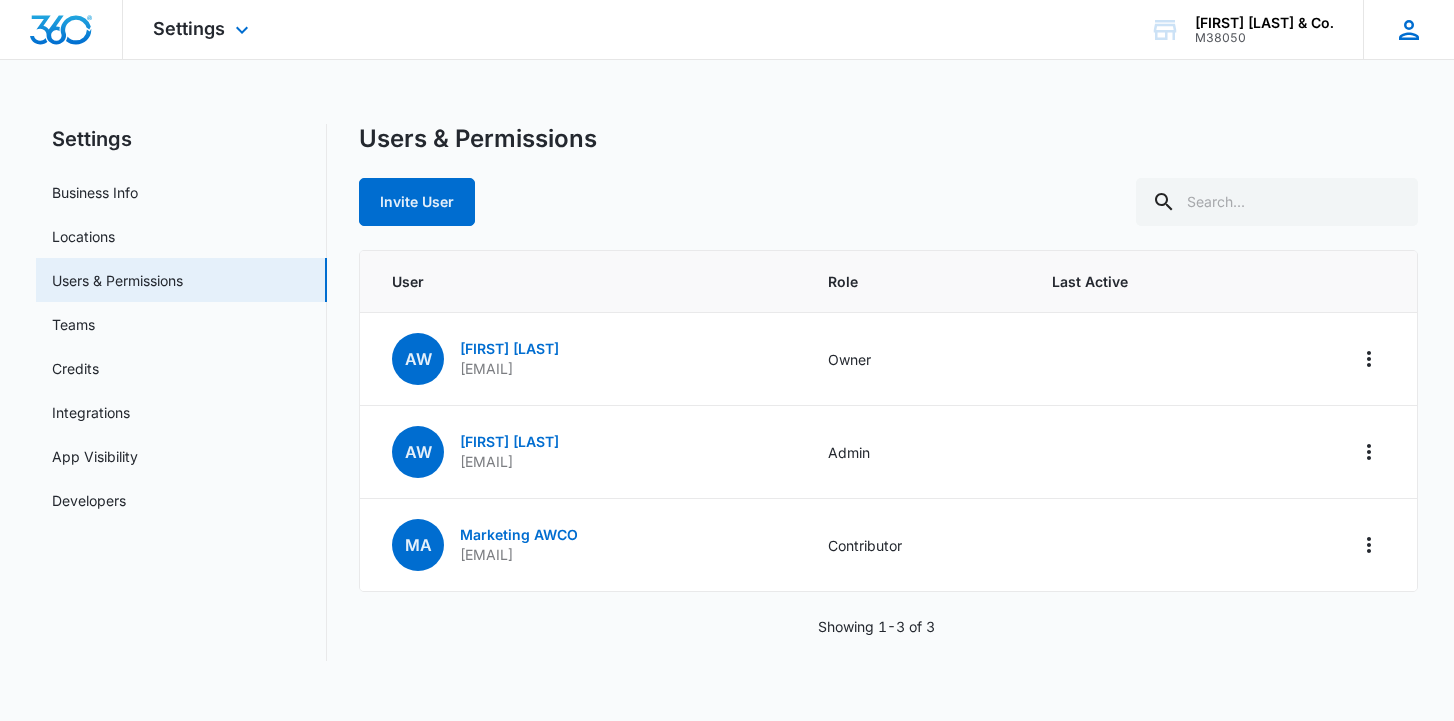 click 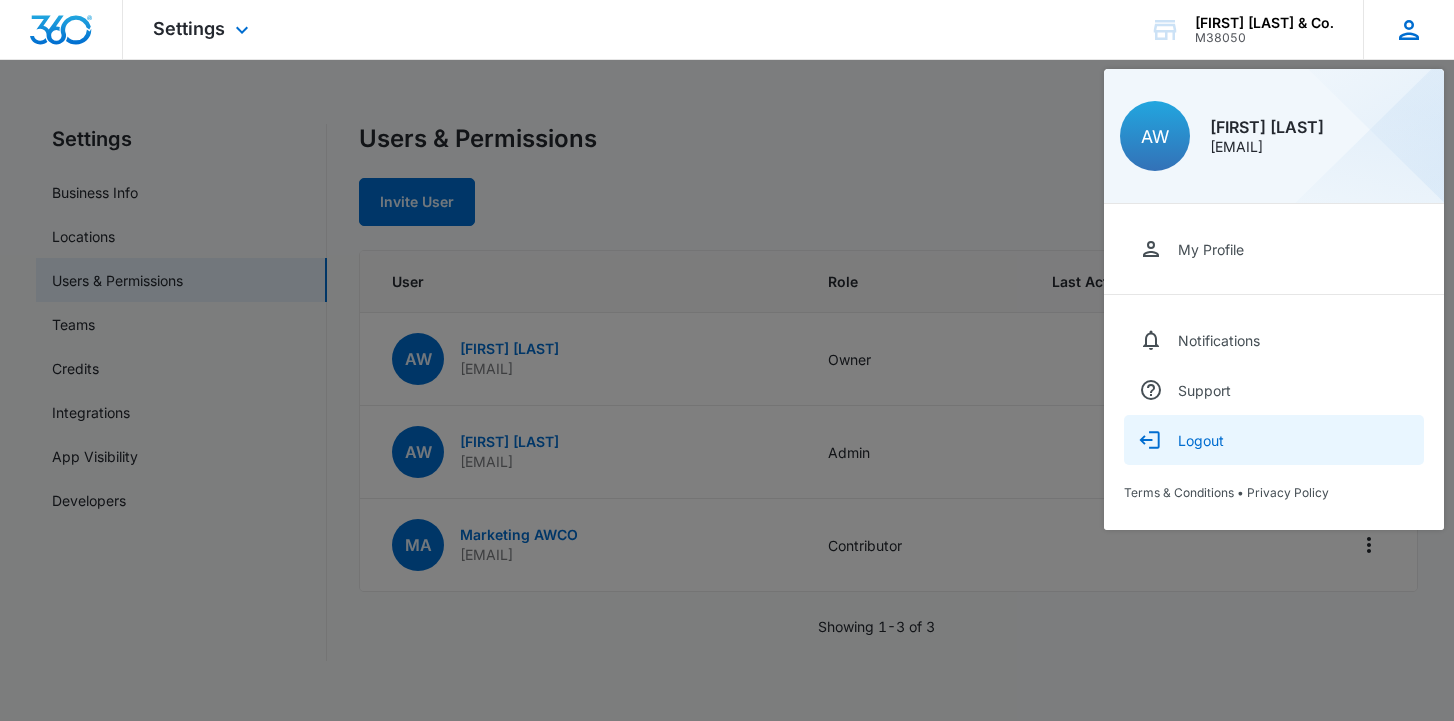 click on "Logout" at bounding box center [1201, 440] 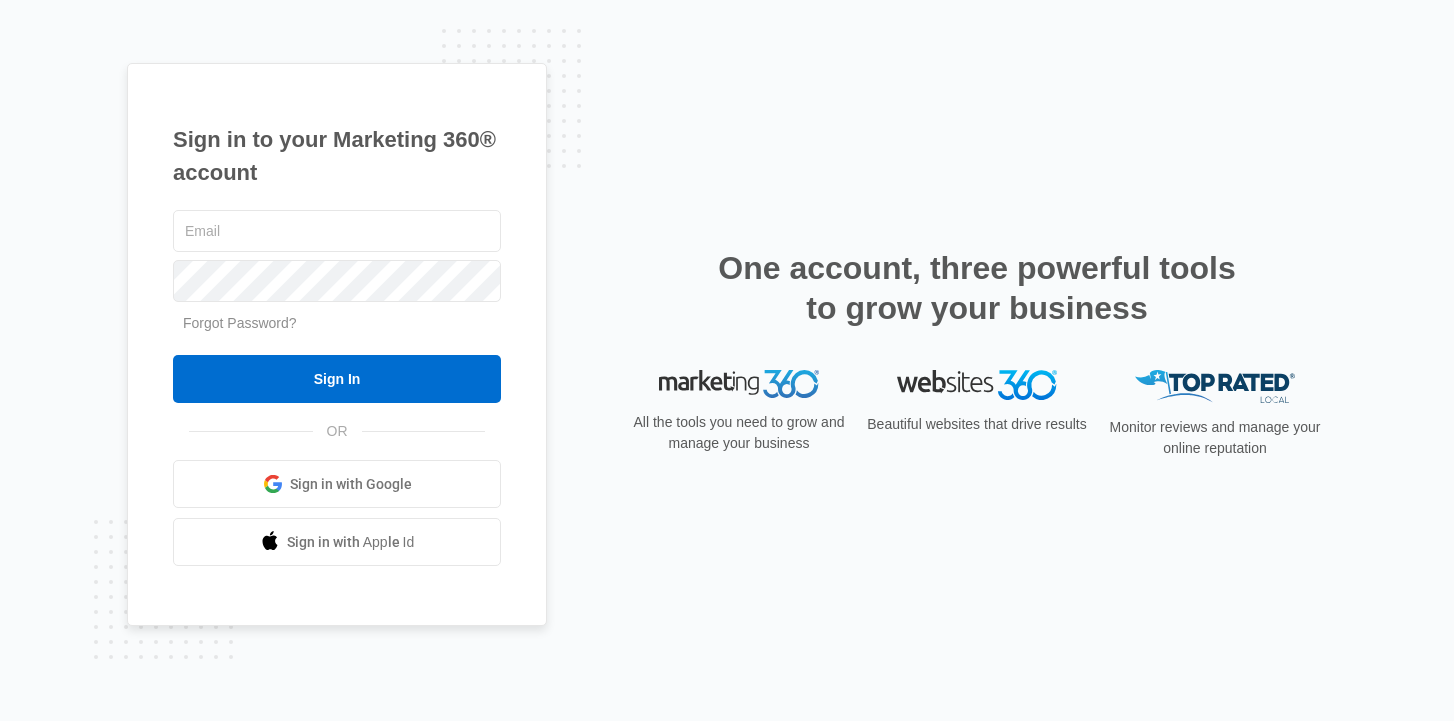 scroll, scrollTop: 0, scrollLeft: 0, axis: both 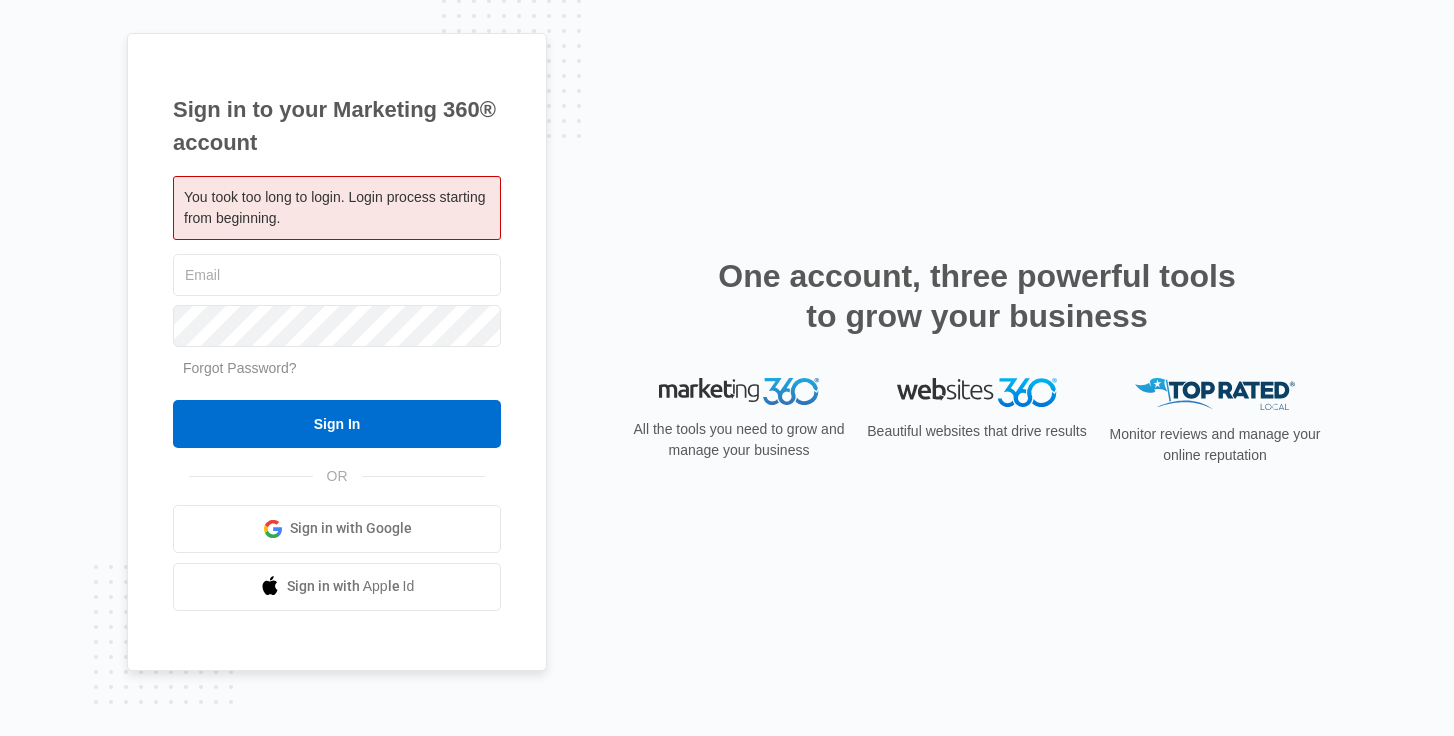 type on "[USERNAME]@example.com" 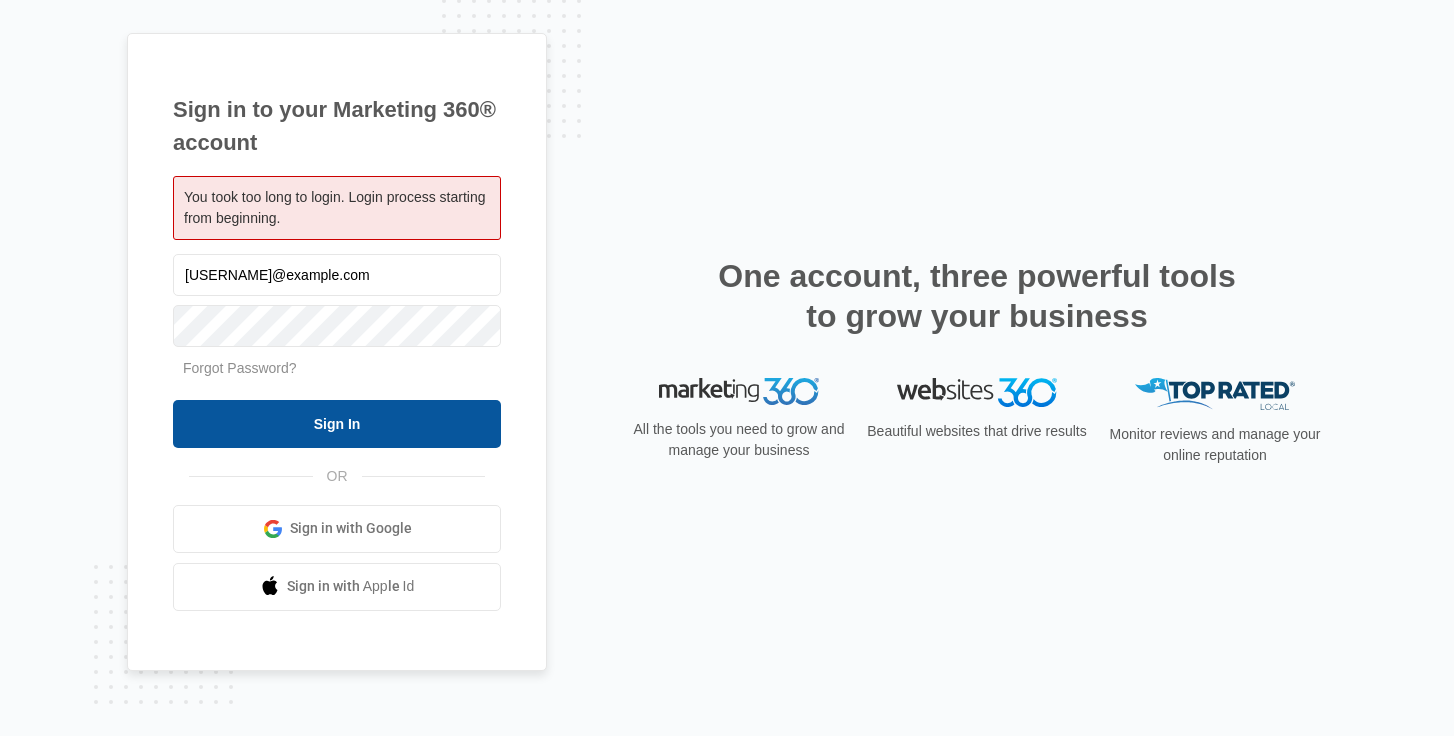 click on "Sign In" at bounding box center [337, 424] 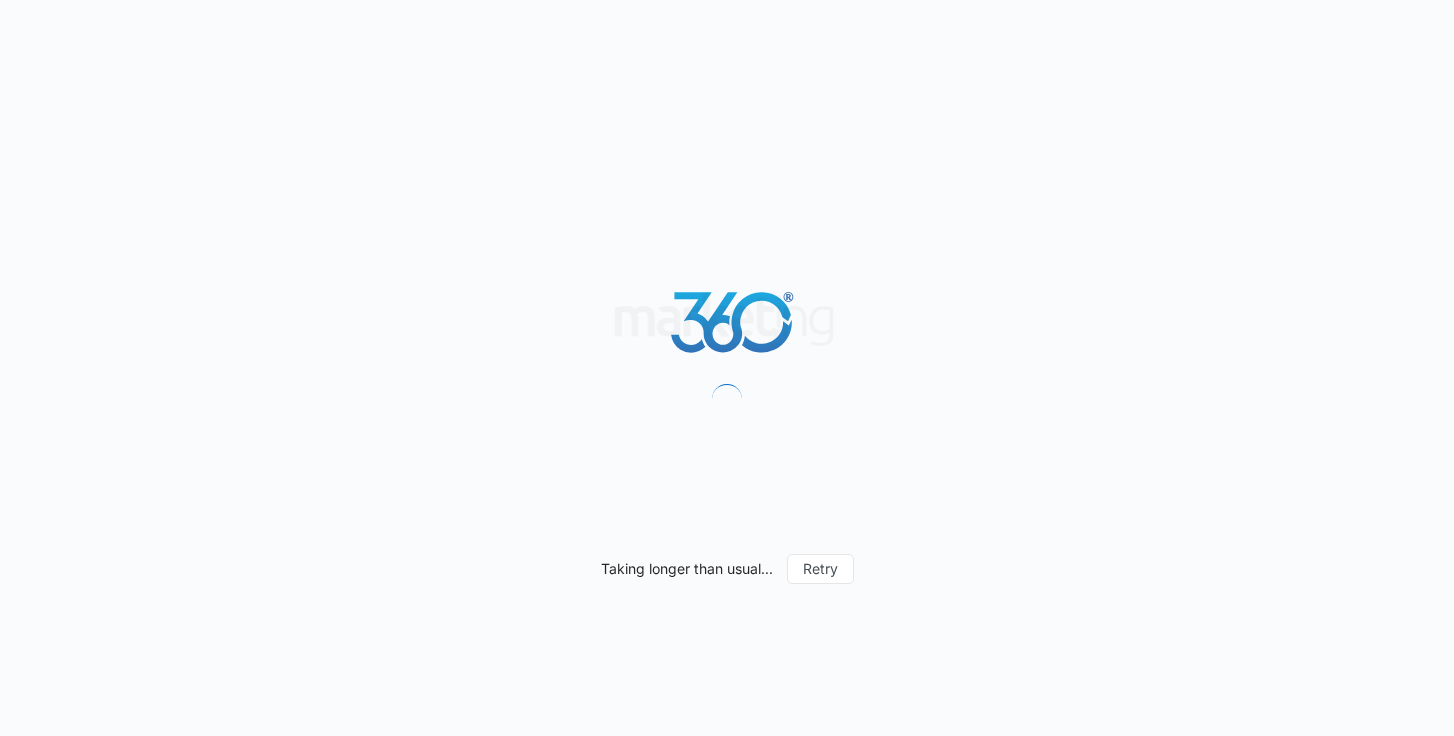scroll, scrollTop: 0, scrollLeft: 0, axis: both 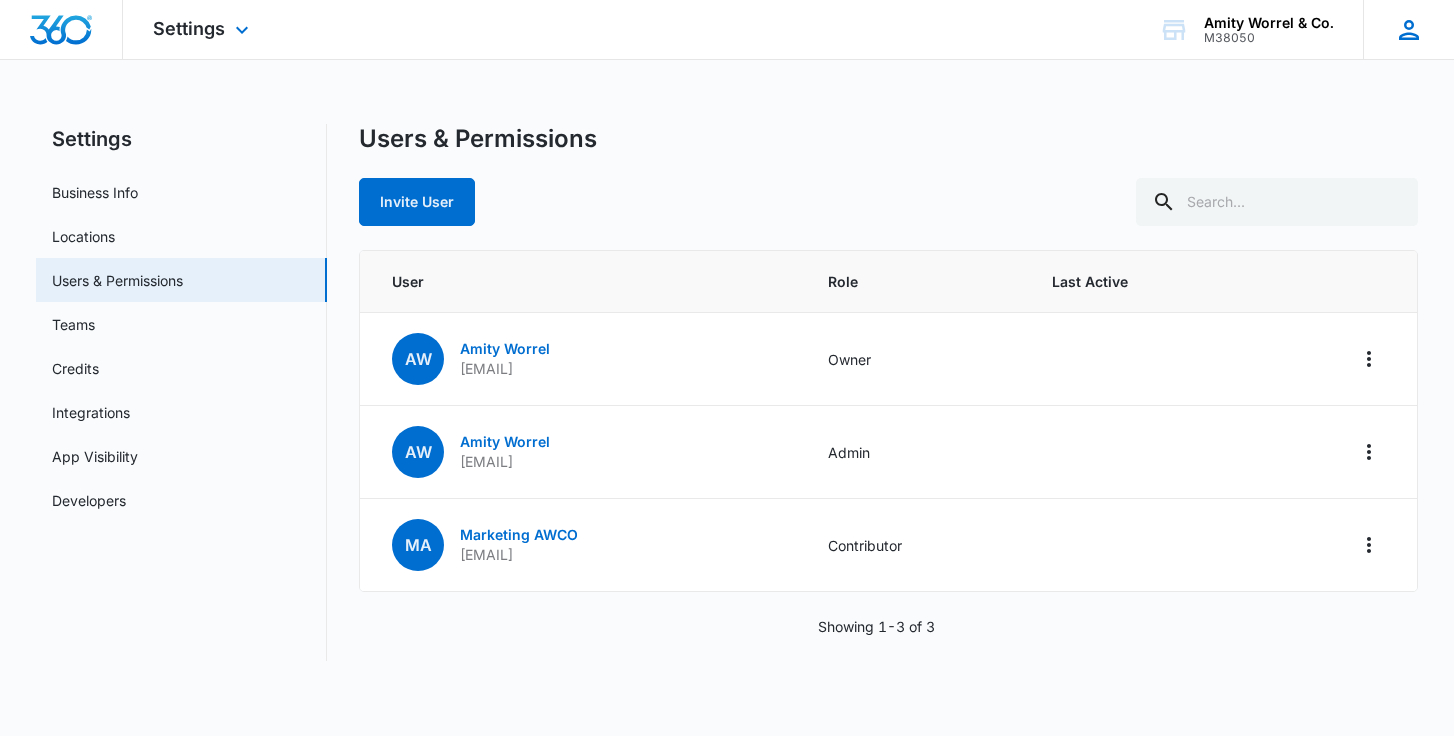 click 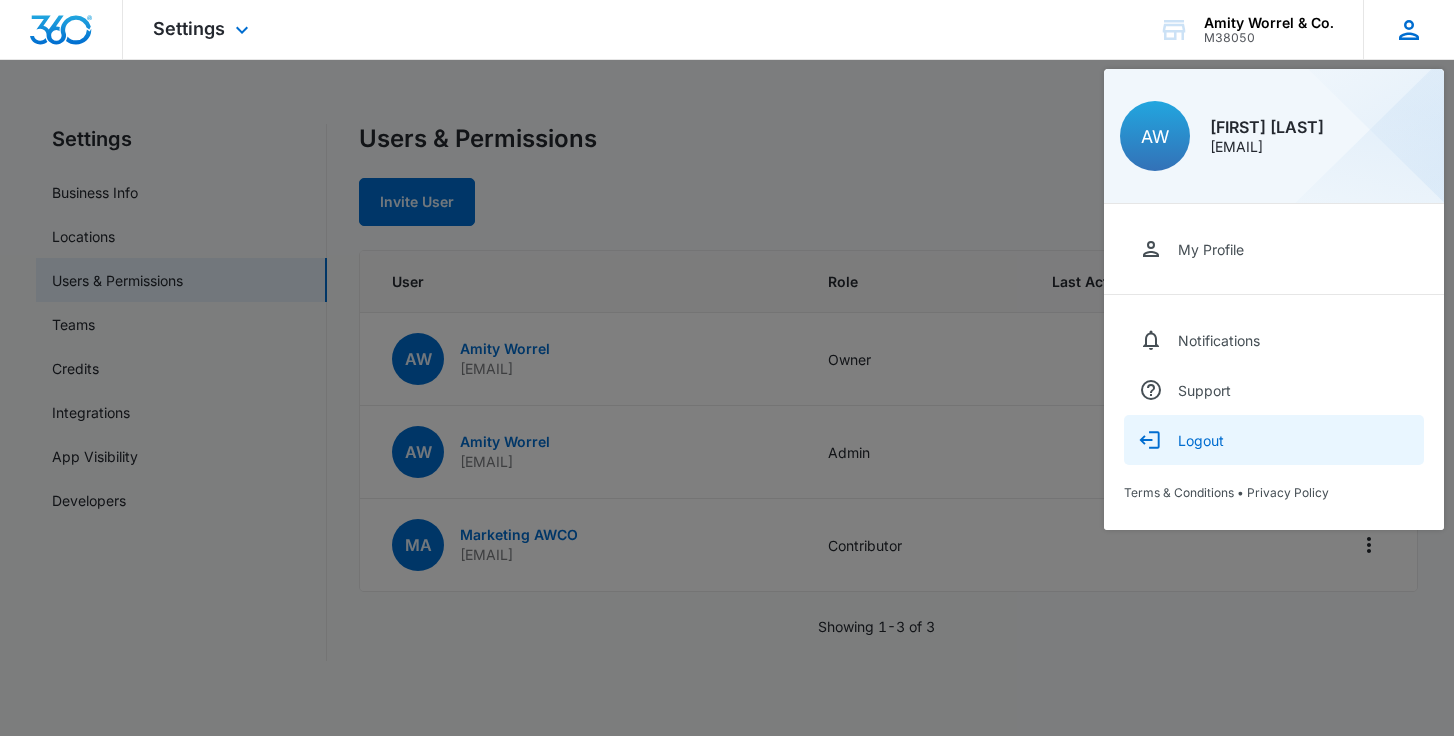 click on "Logout" at bounding box center (1201, 440) 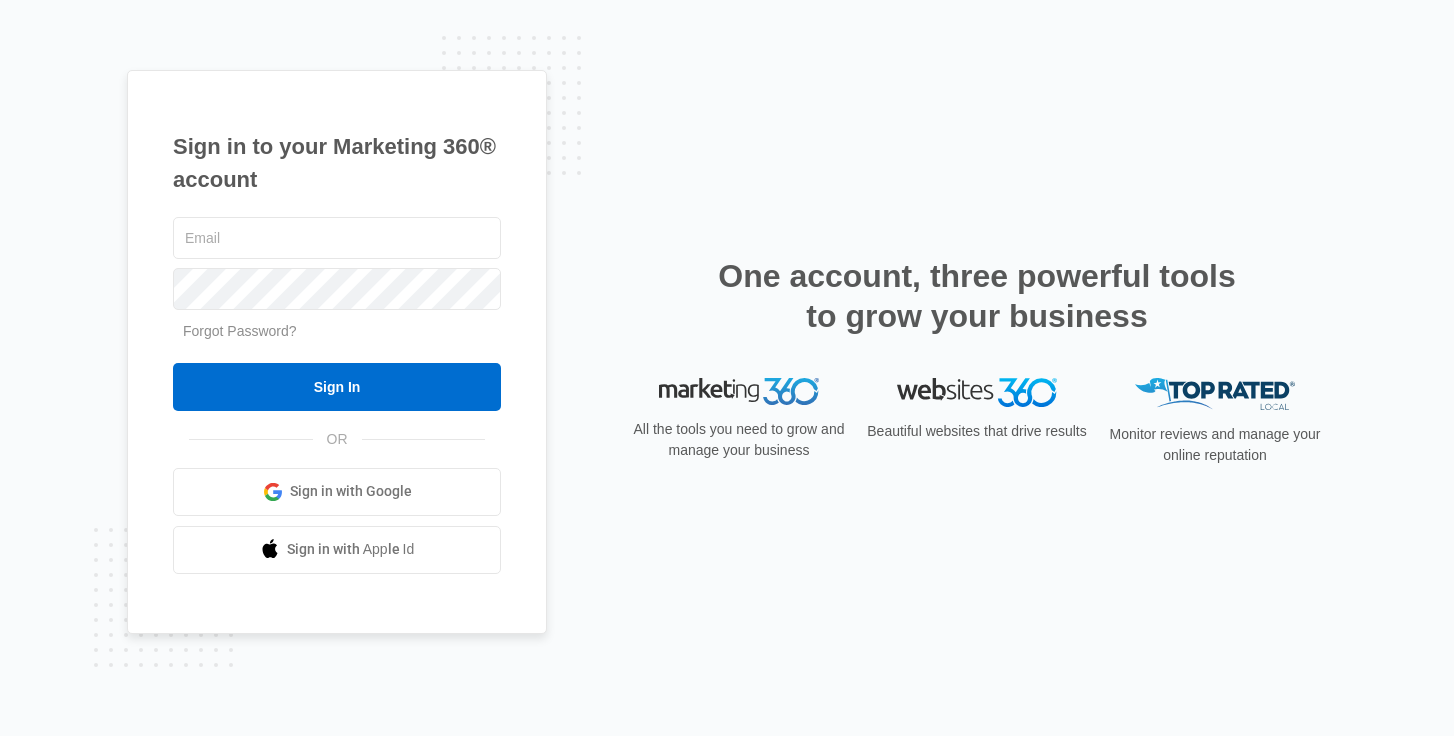 scroll, scrollTop: 0, scrollLeft: 0, axis: both 